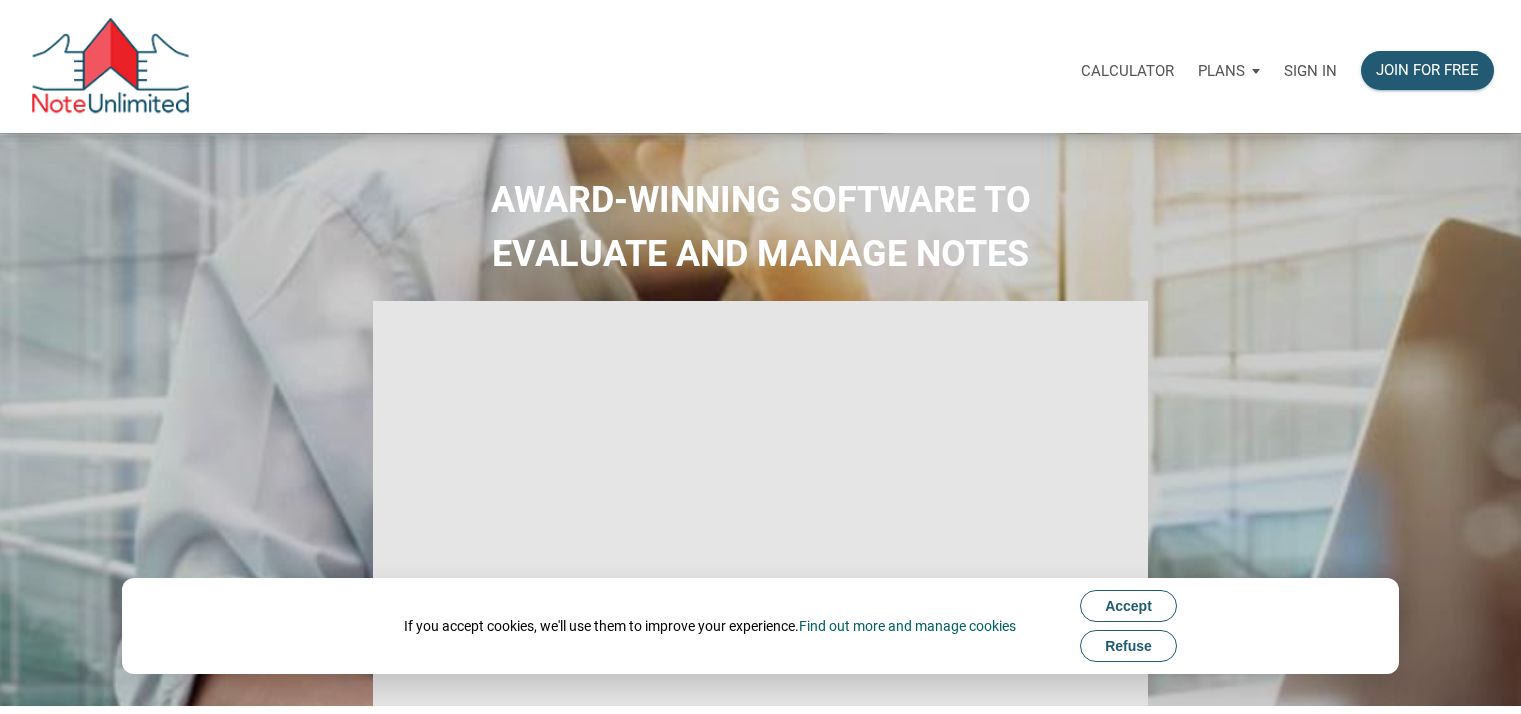 scroll, scrollTop: 0, scrollLeft: 0, axis: both 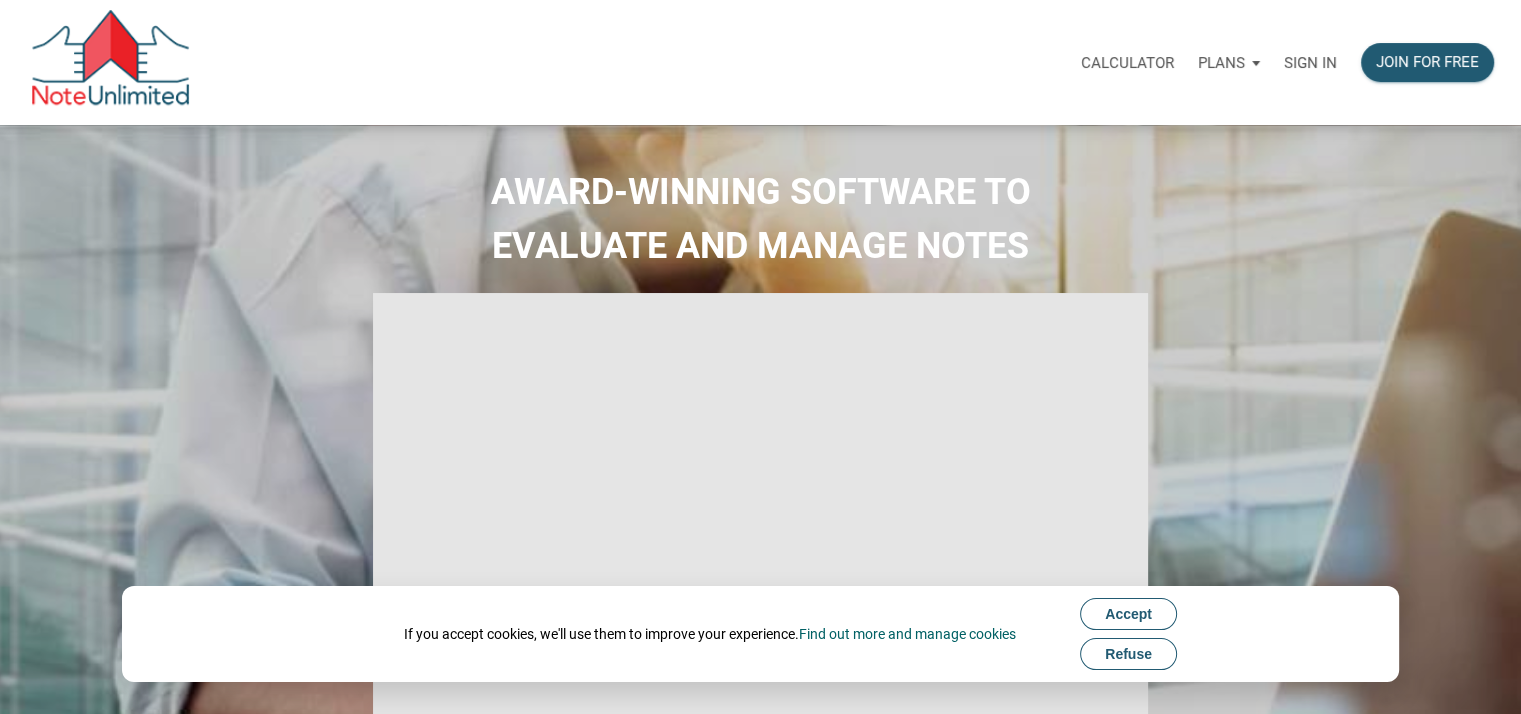 click on "Sign in" at bounding box center (1310, 63) 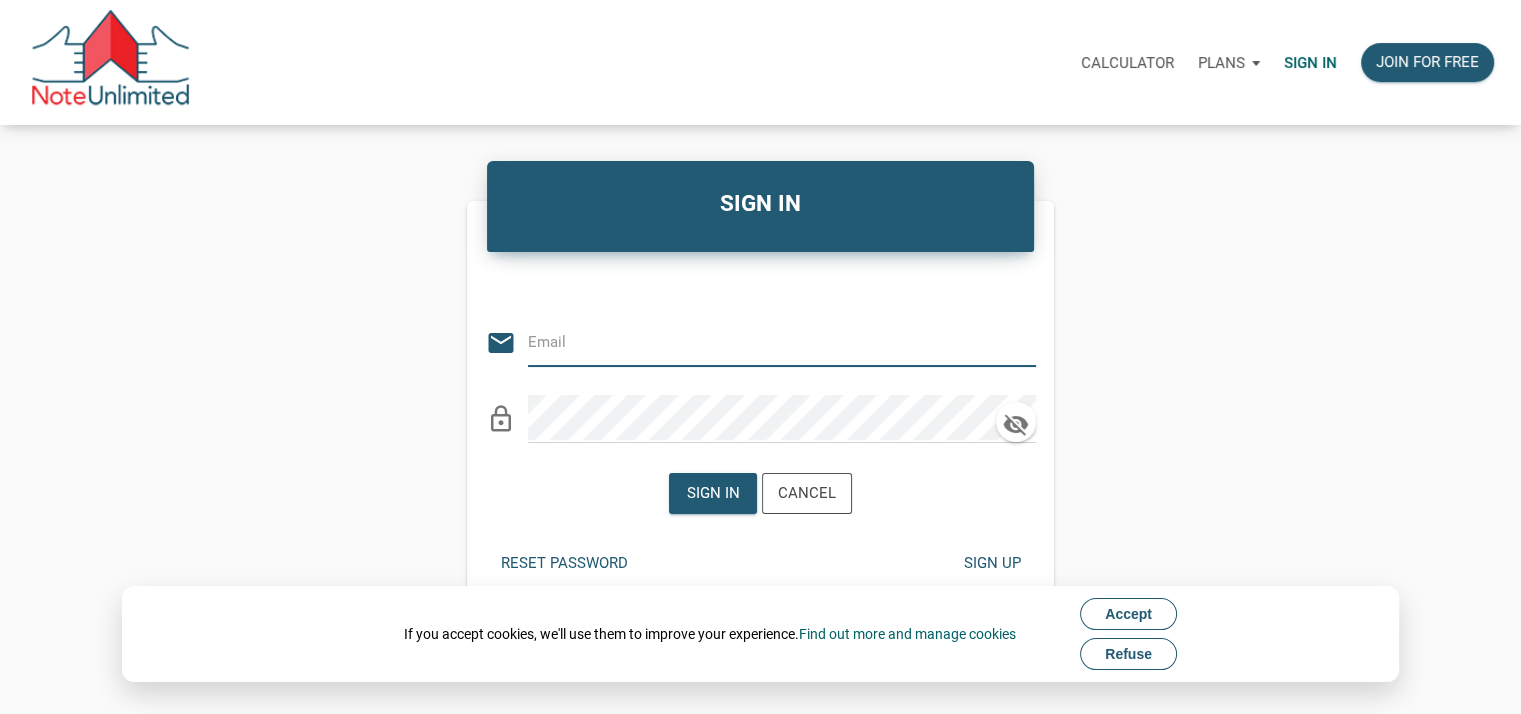 type on "StanSoesilo@SMTTPSLLC.com" 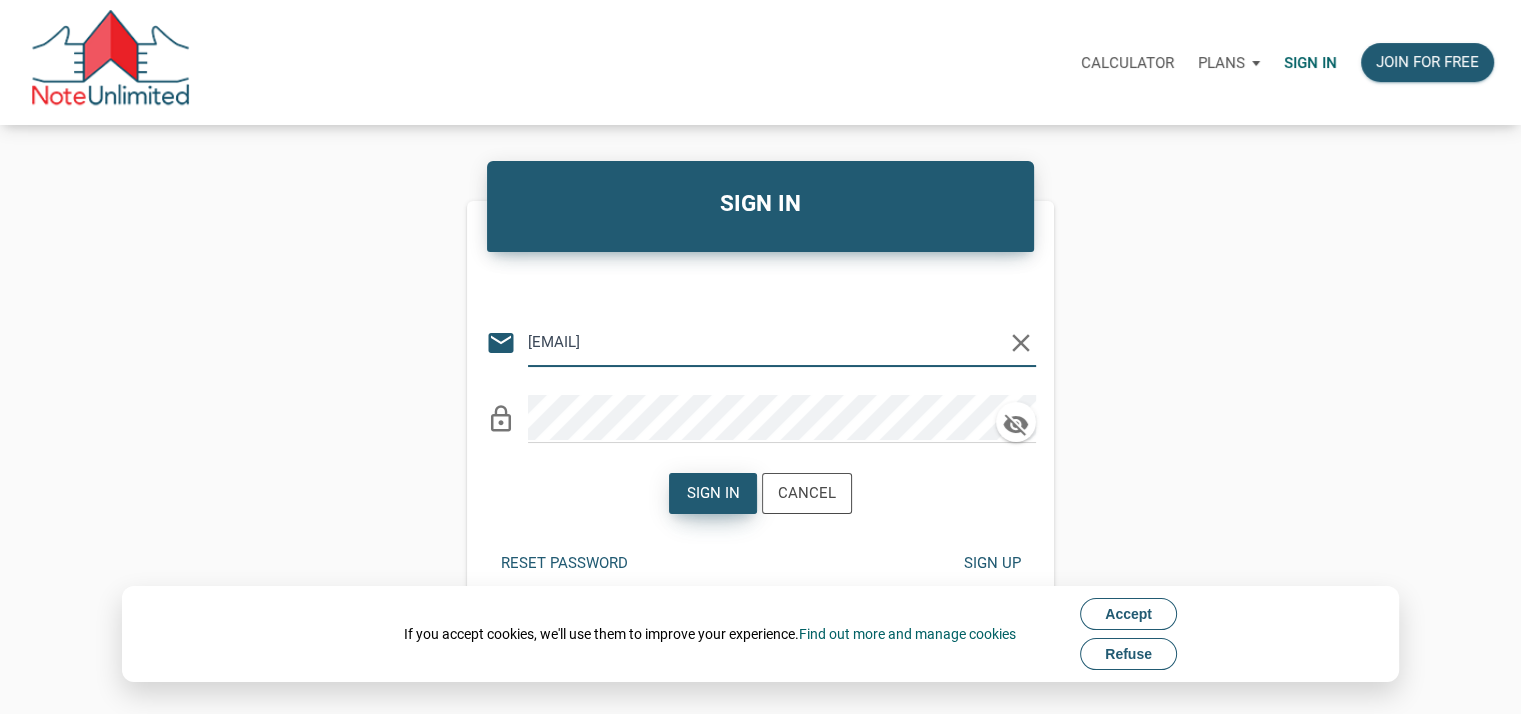 click on "Sign in" at bounding box center [713, 493] 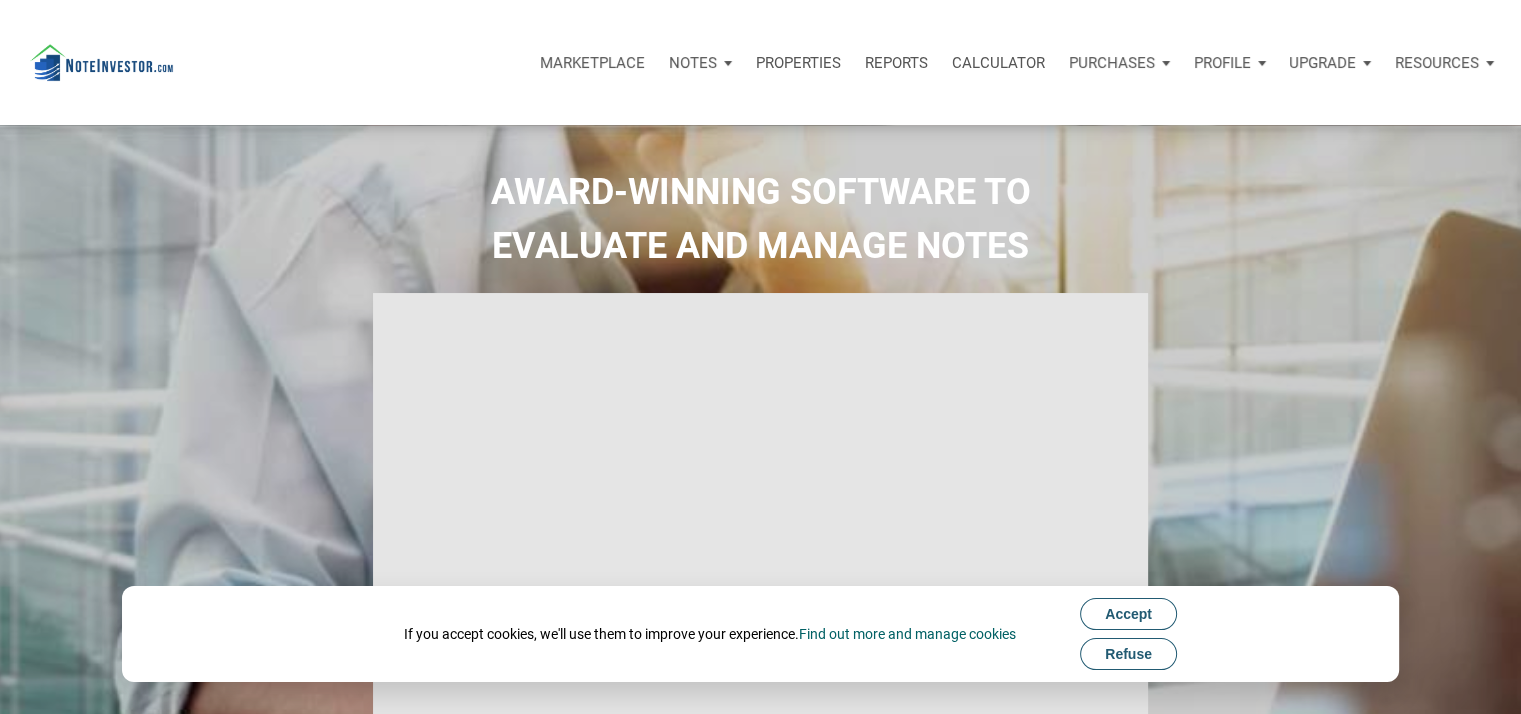 type on "Introduction to new features" 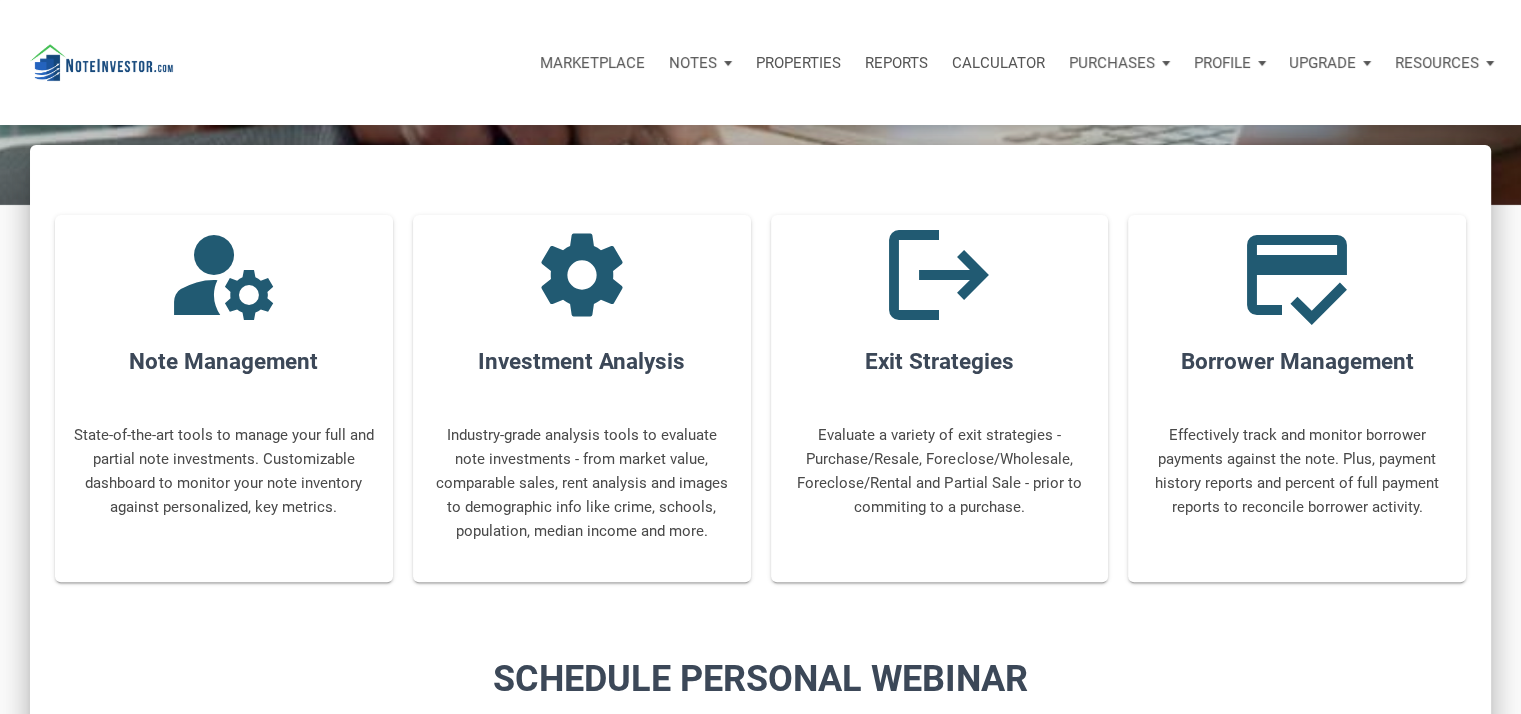scroll, scrollTop: 900, scrollLeft: 0, axis: vertical 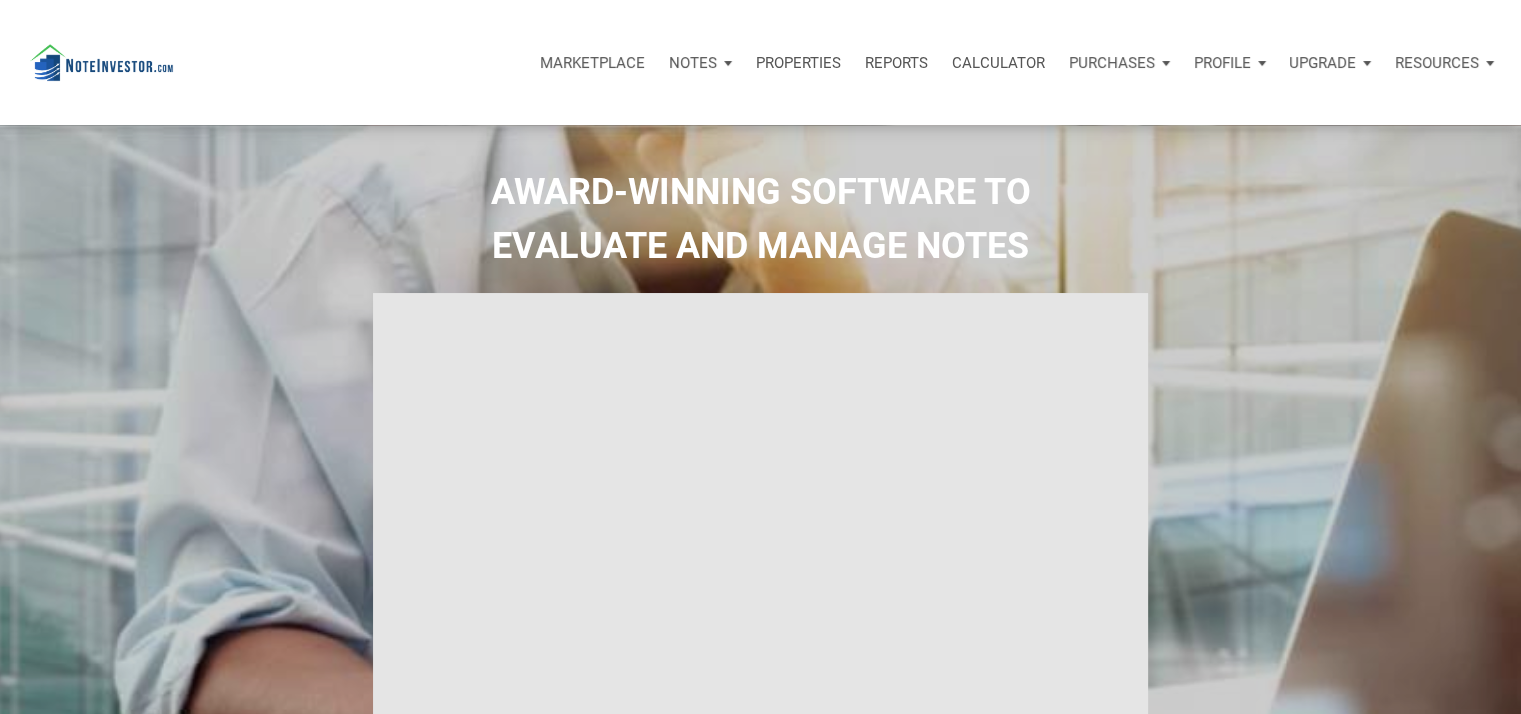 click on "Notes" at bounding box center (700, 63) 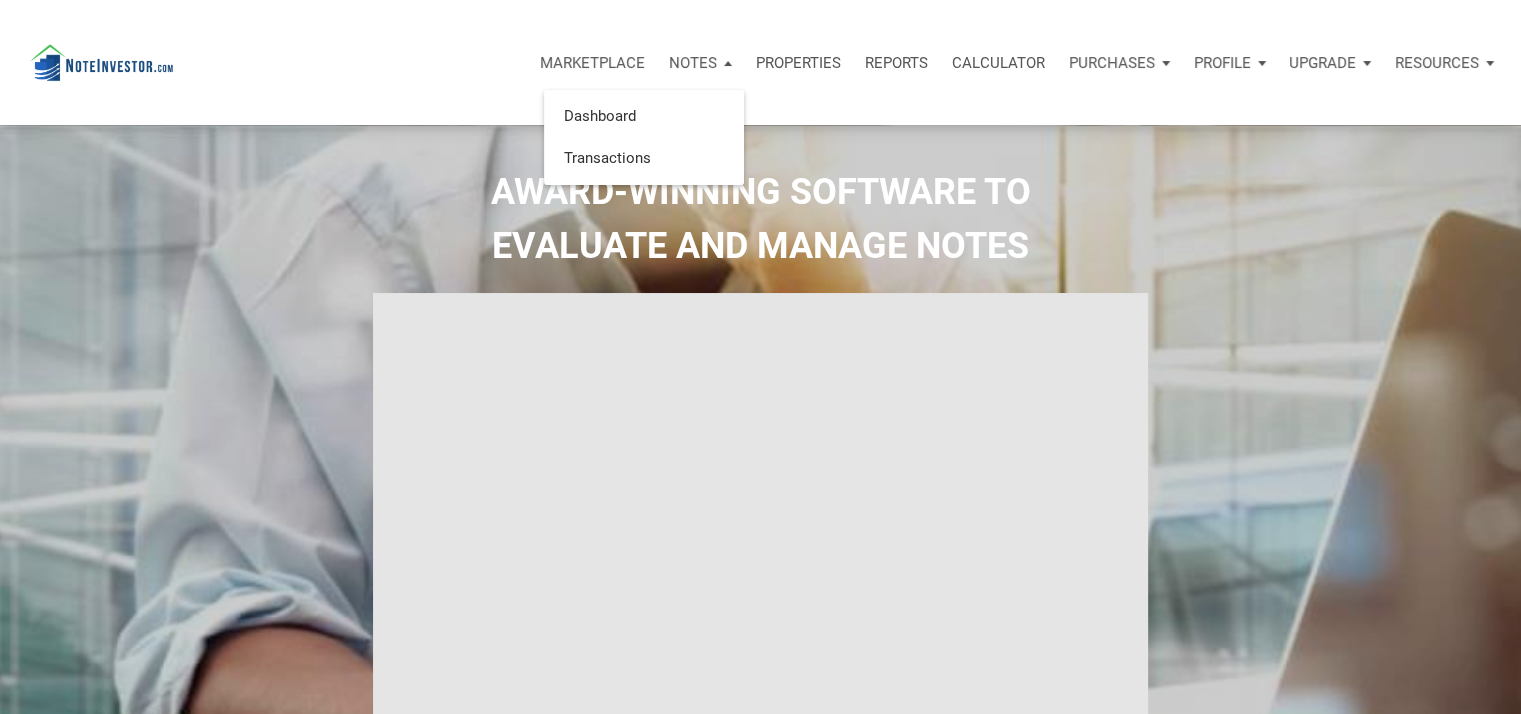 click on "Marketplace" at bounding box center (592, 63) 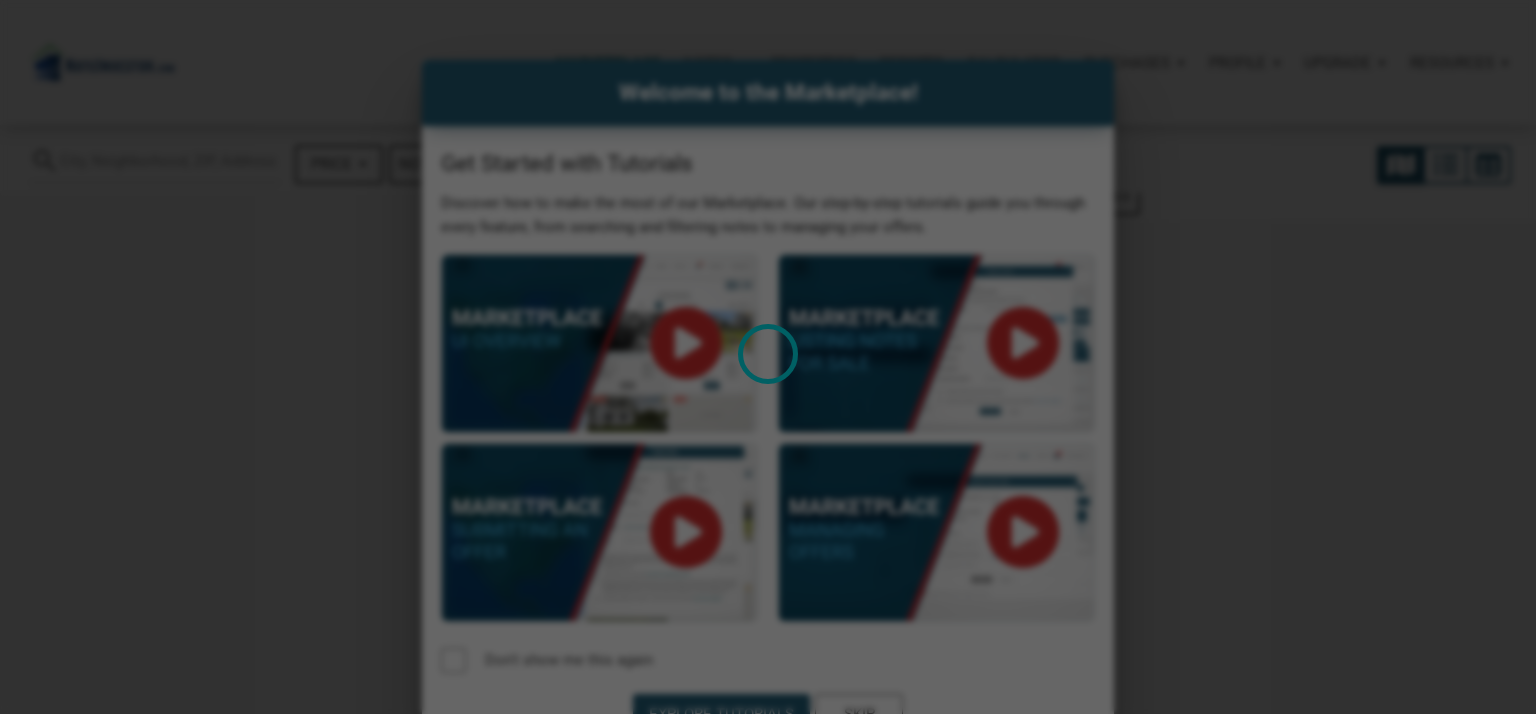 select 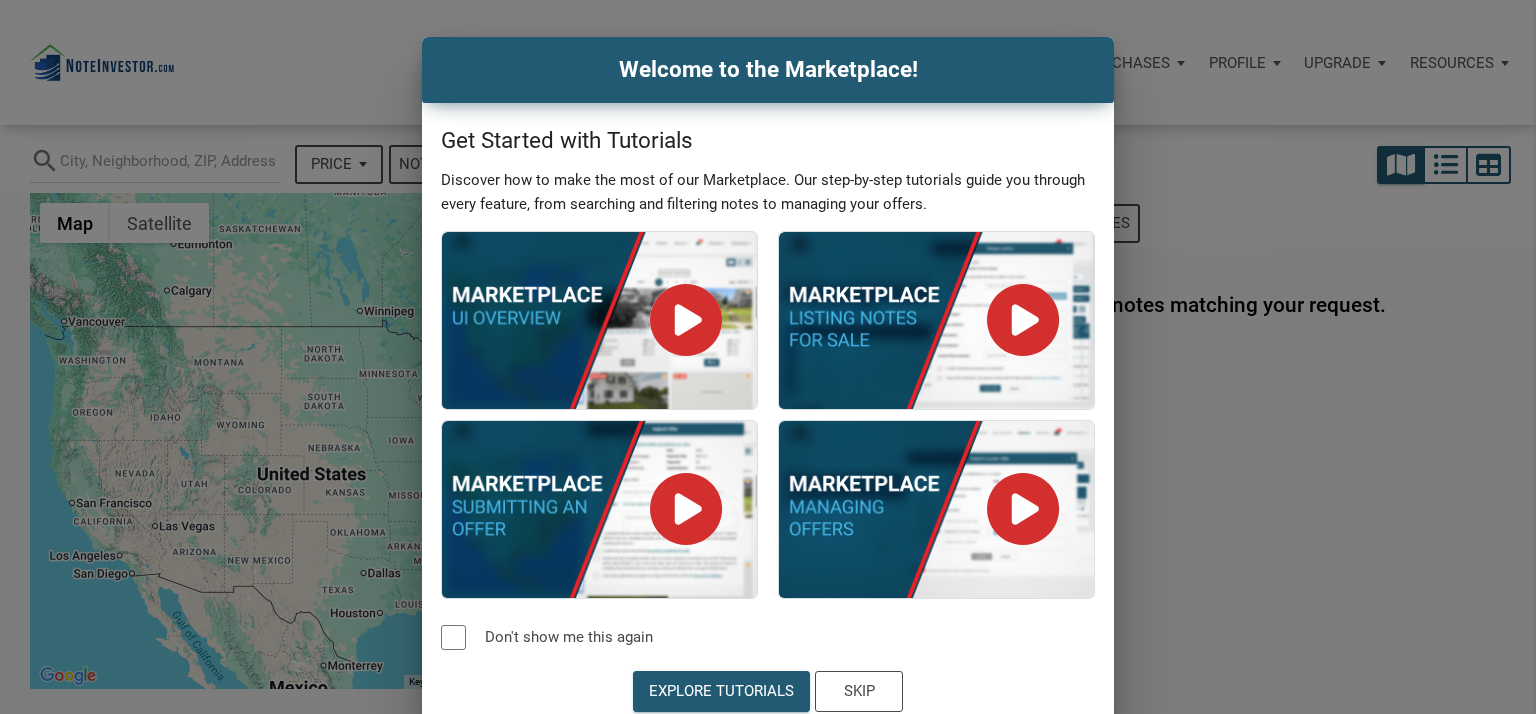 scroll, scrollTop: 33, scrollLeft: 0, axis: vertical 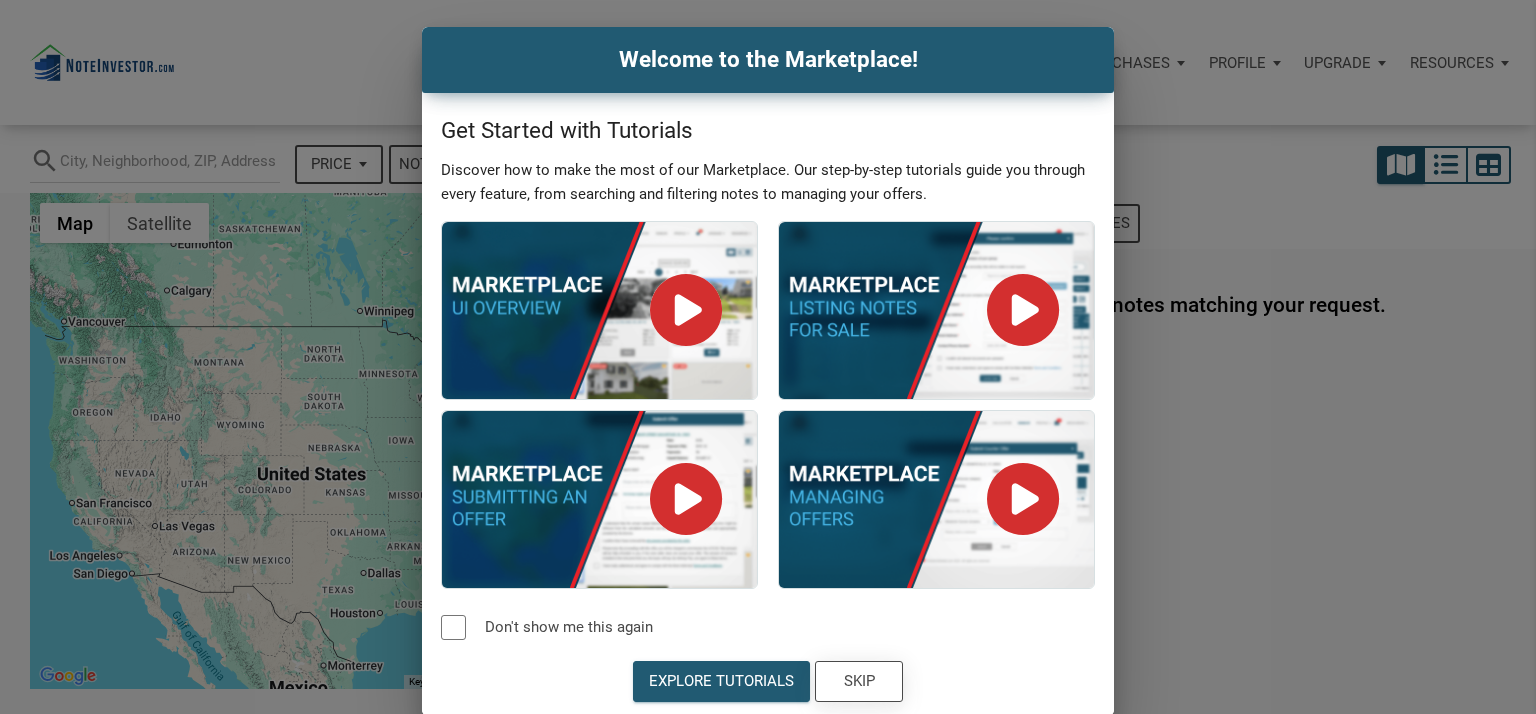 click on "Skip" at bounding box center (859, 681) 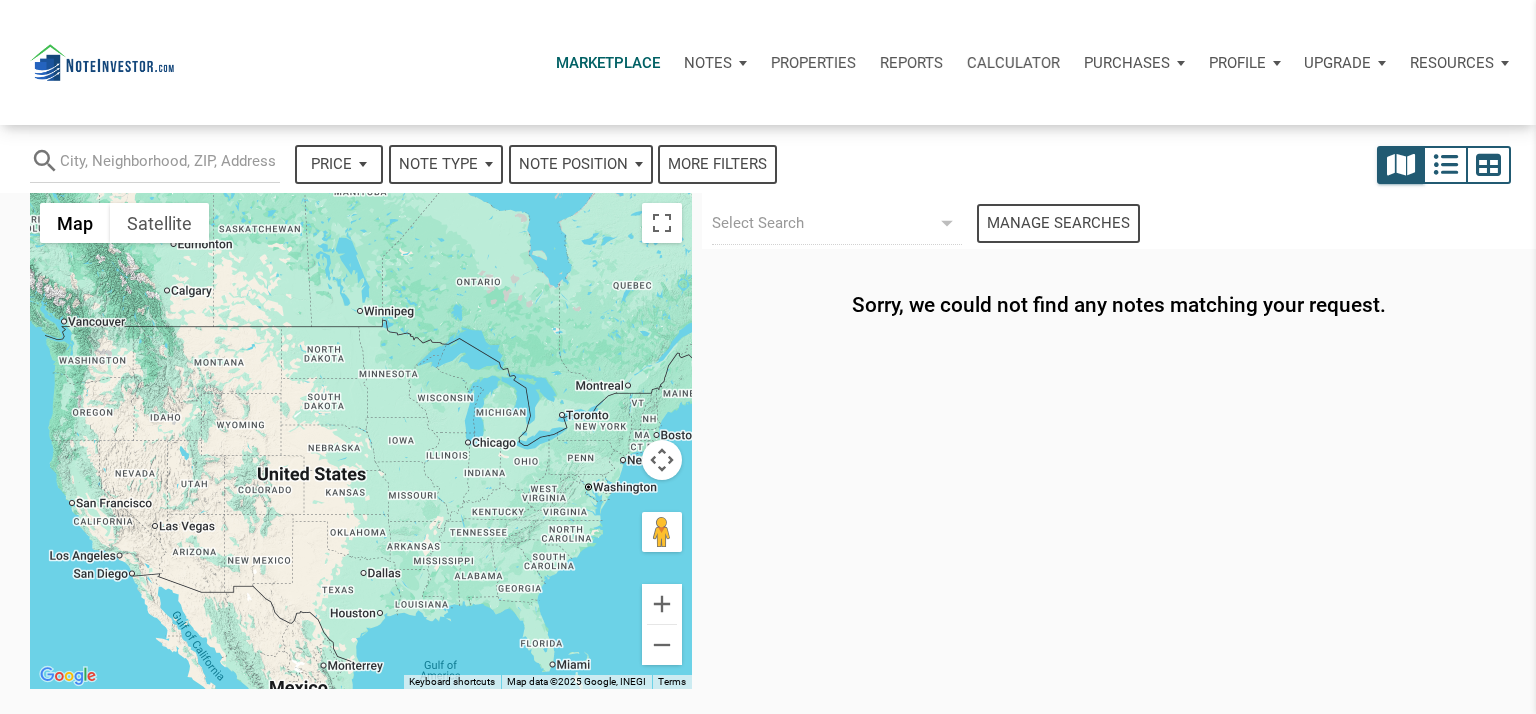 click on "Notes" at bounding box center (708, 63) 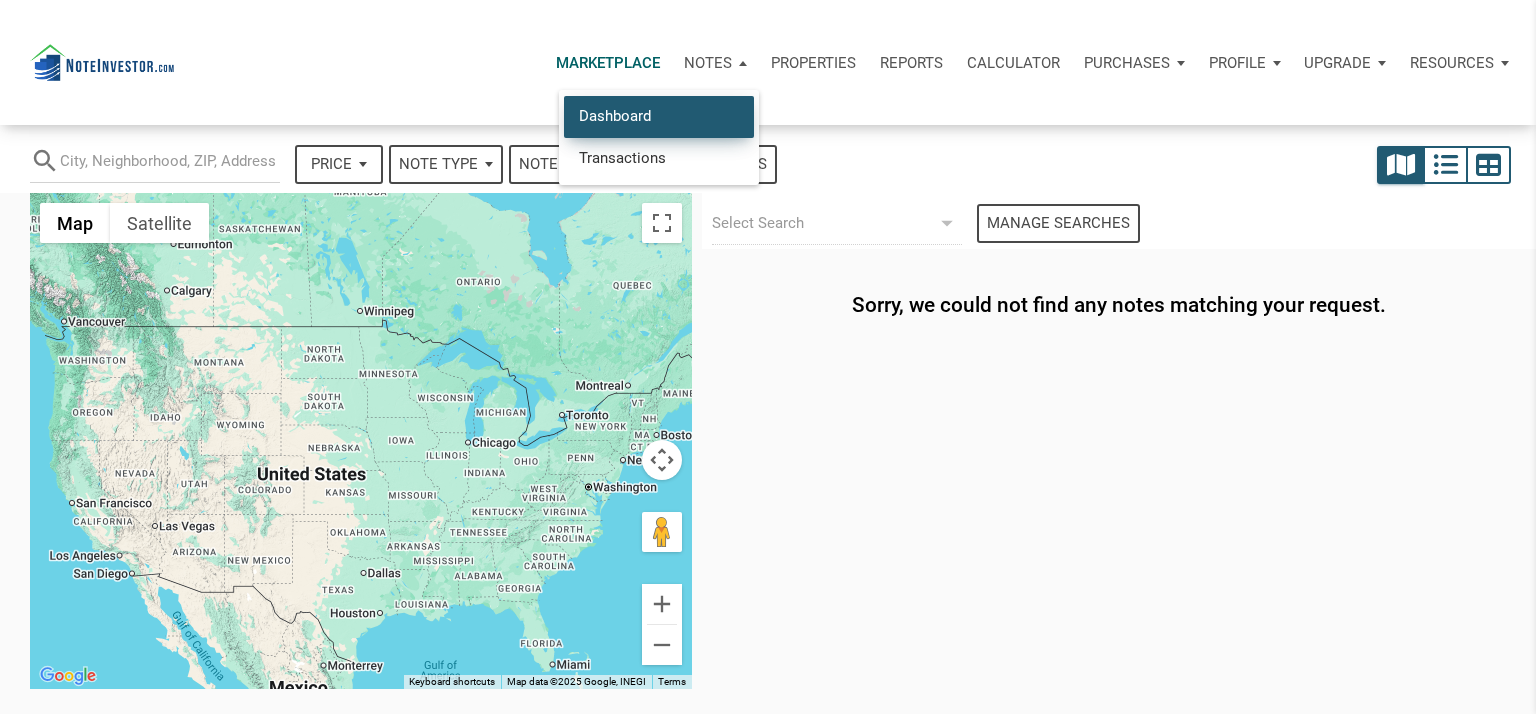 click on "Dashboard" at bounding box center [659, 116] 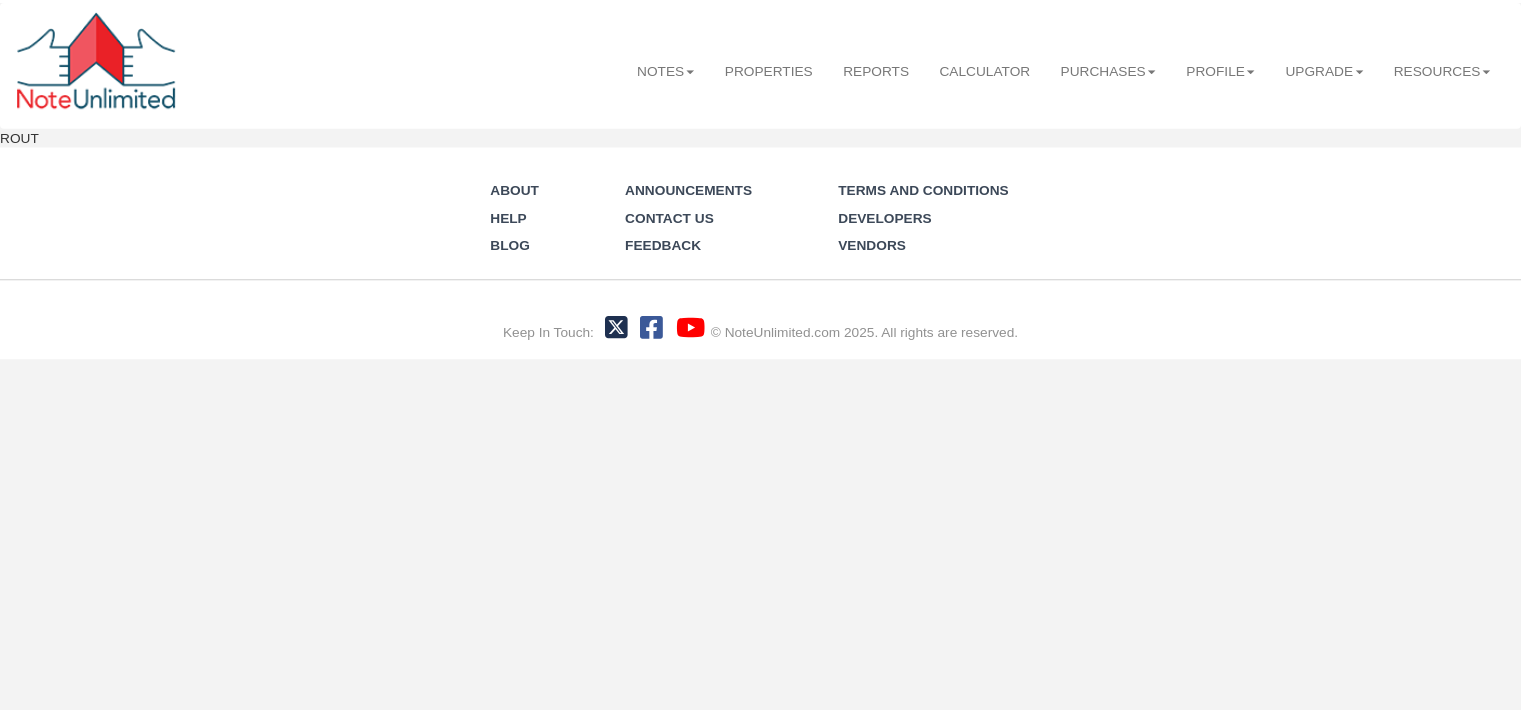 scroll, scrollTop: 0, scrollLeft: 0, axis: both 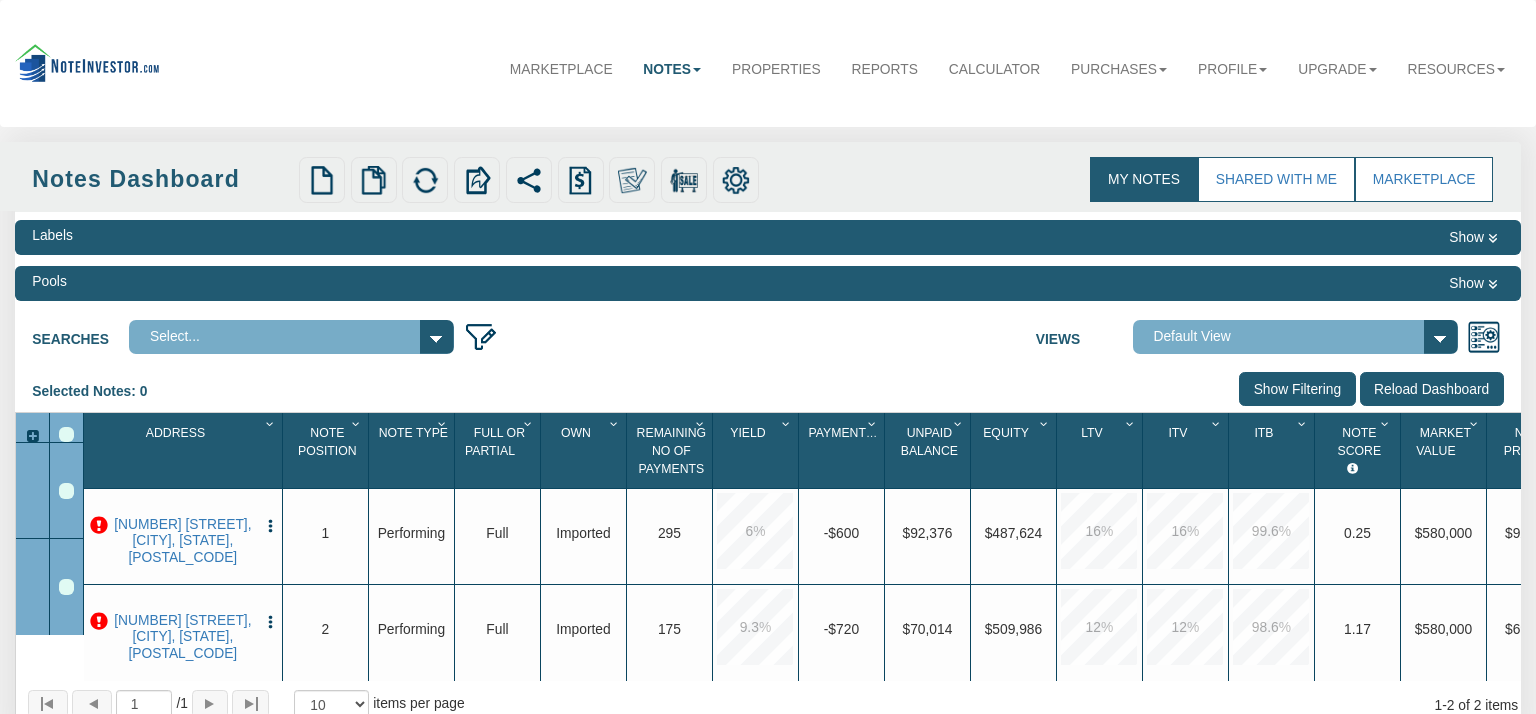 select on "3" 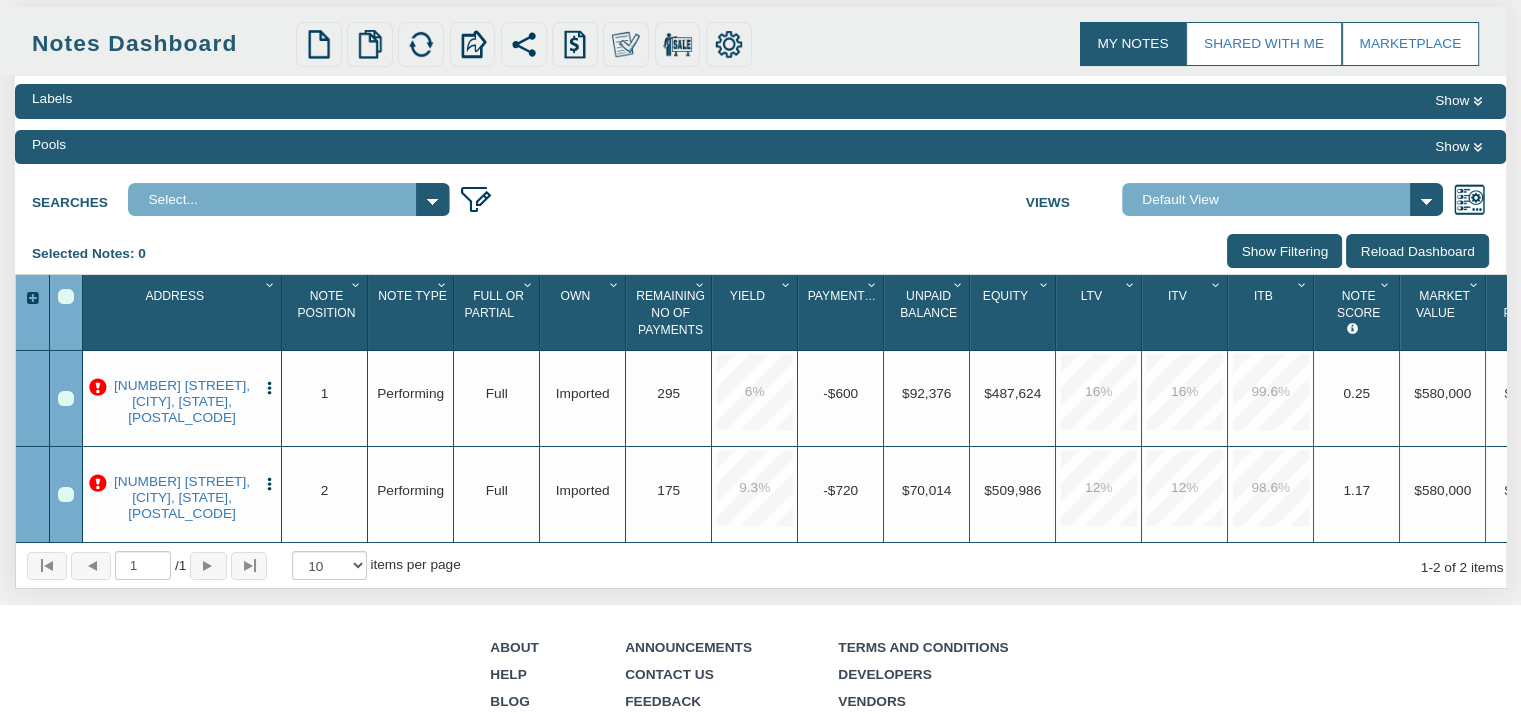 scroll, scrollTop: 0, scrollLeft: 0, axis: both 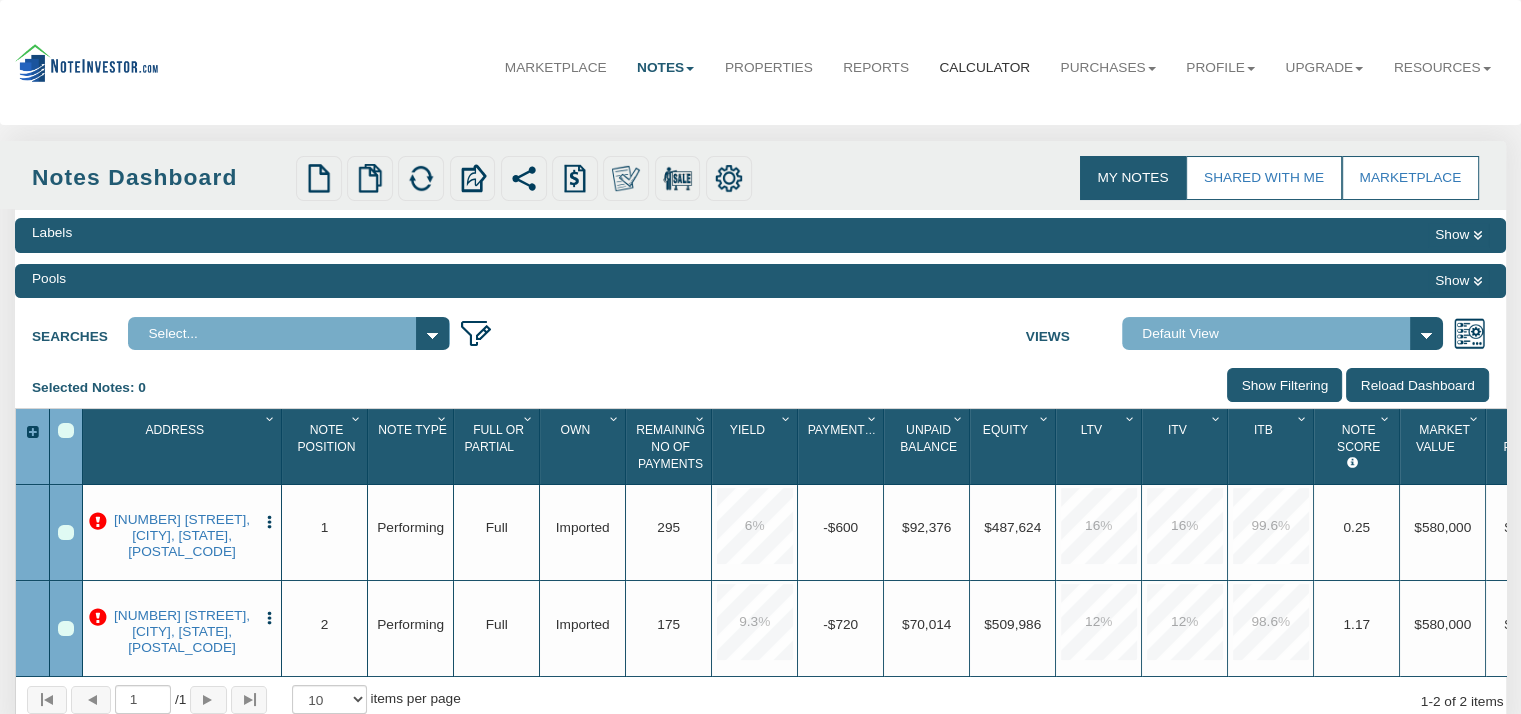 click on "Calculator" at bounding box center [984, 68] 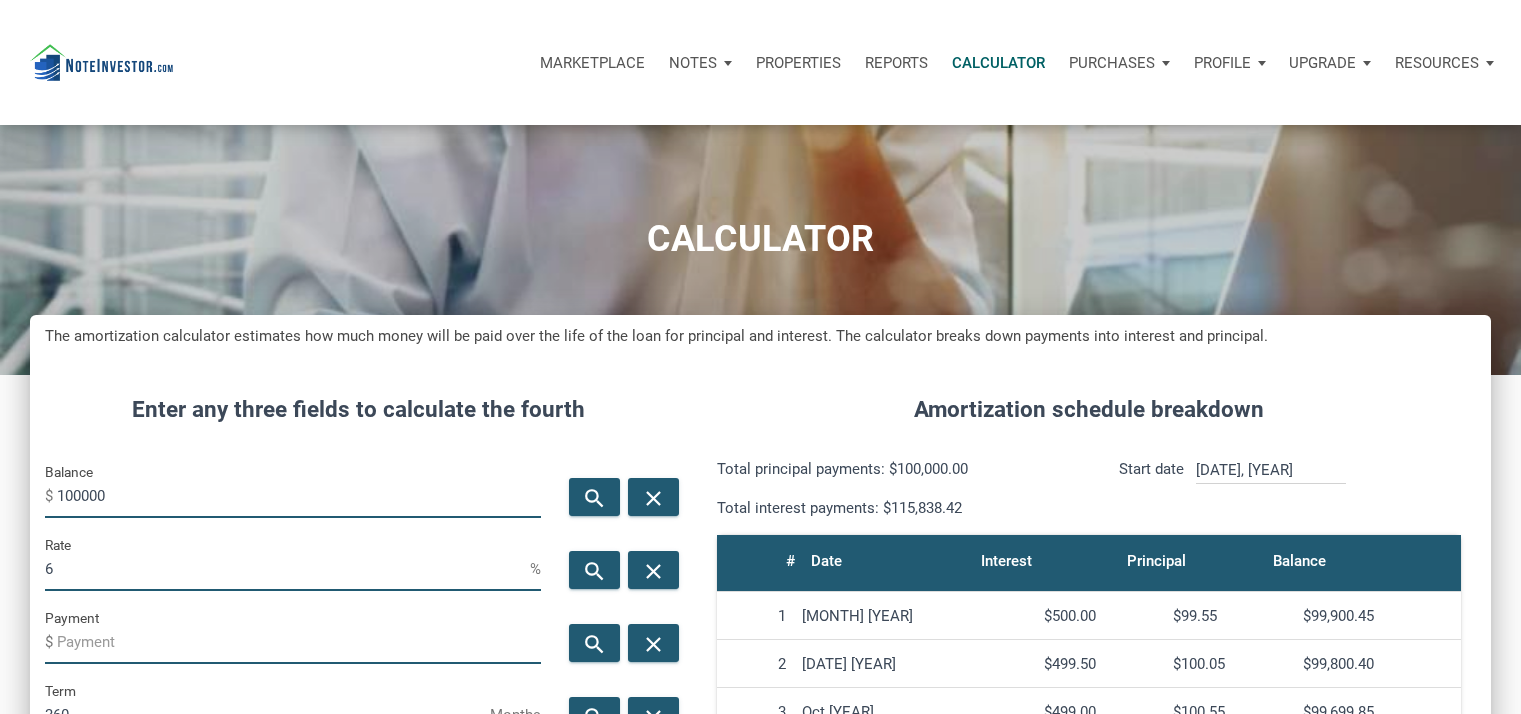 scroll, scrollTop: 0, scrollLeft: 0, axis: both 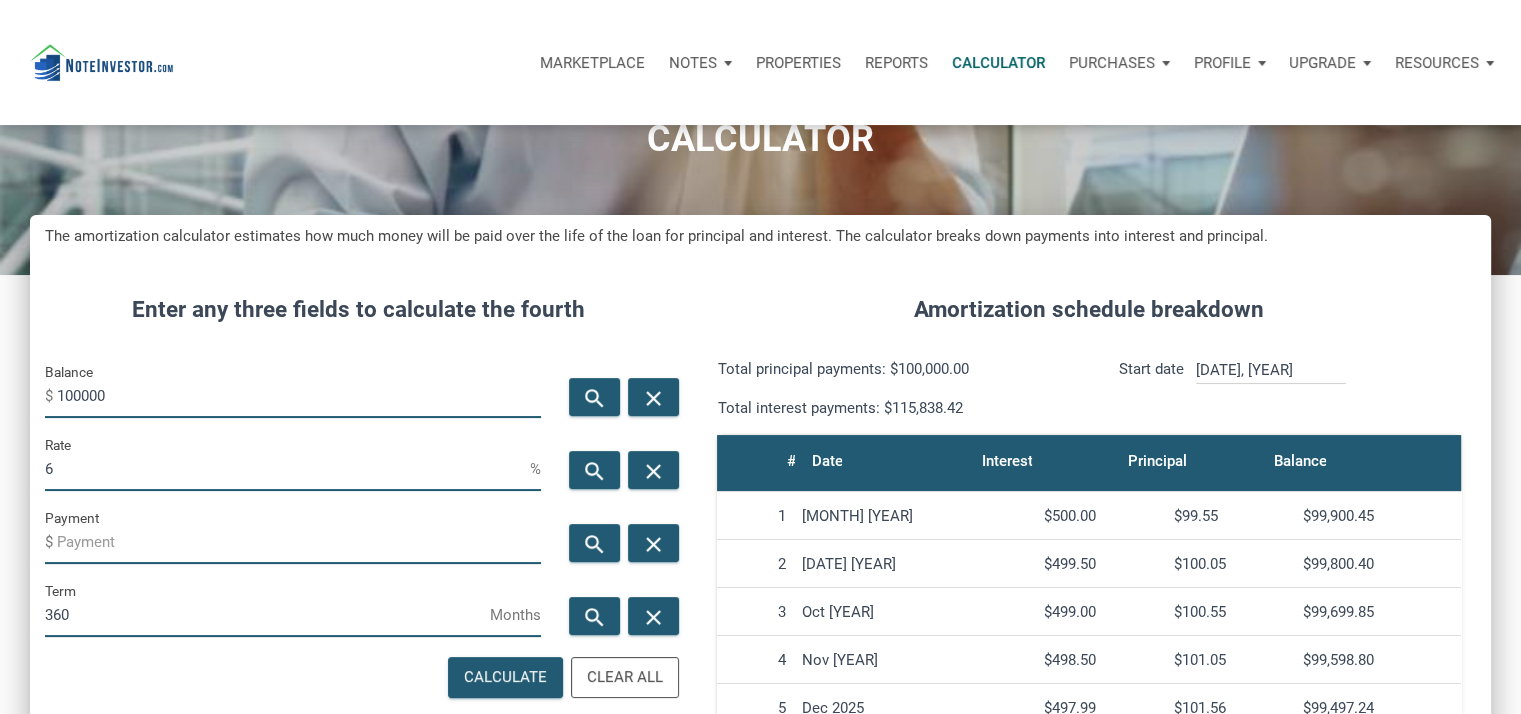 drag, startPoint x: 226, startPoint y: 395, endPoint x: 0, endPoint y: 390, distance: 226.0553 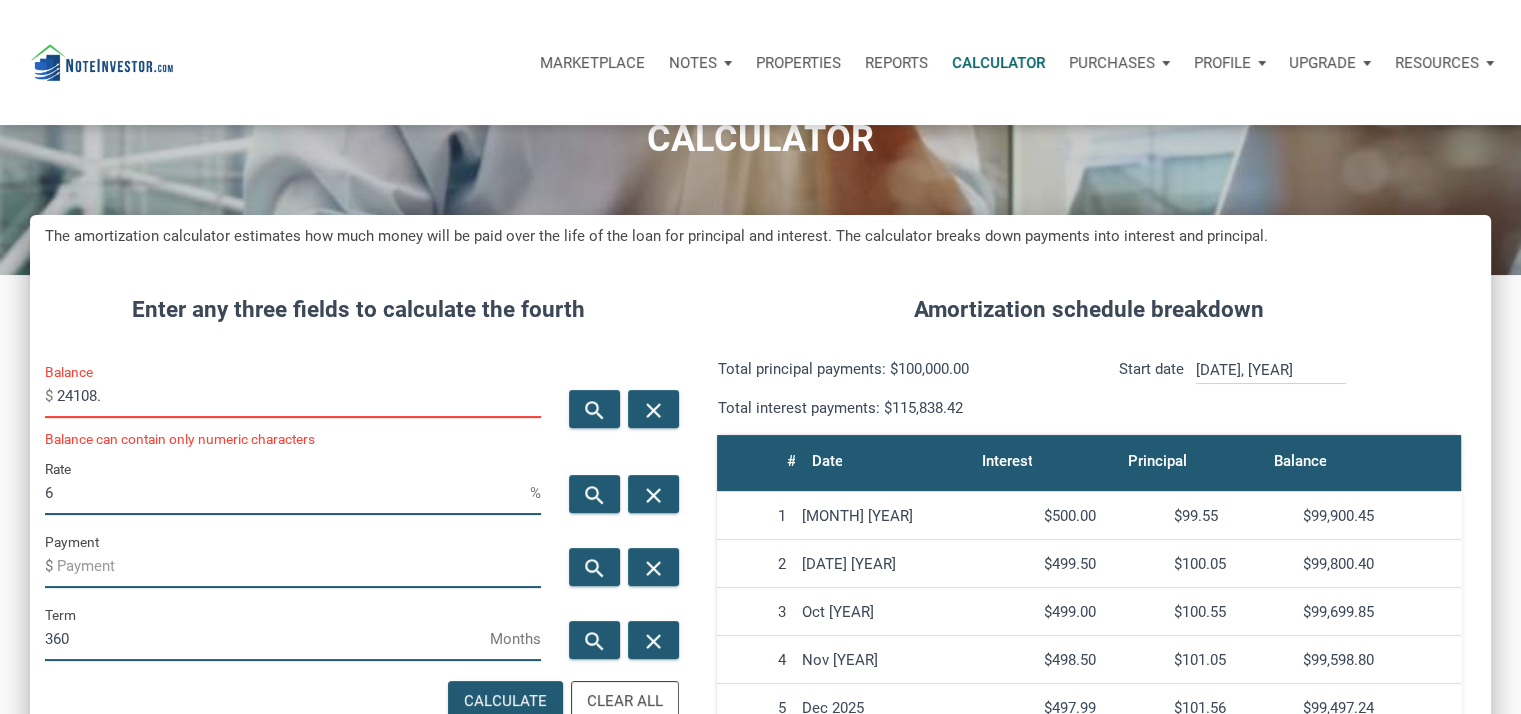 scroll, scrollTop: 998985, scrollLeft: 998539, axis: both 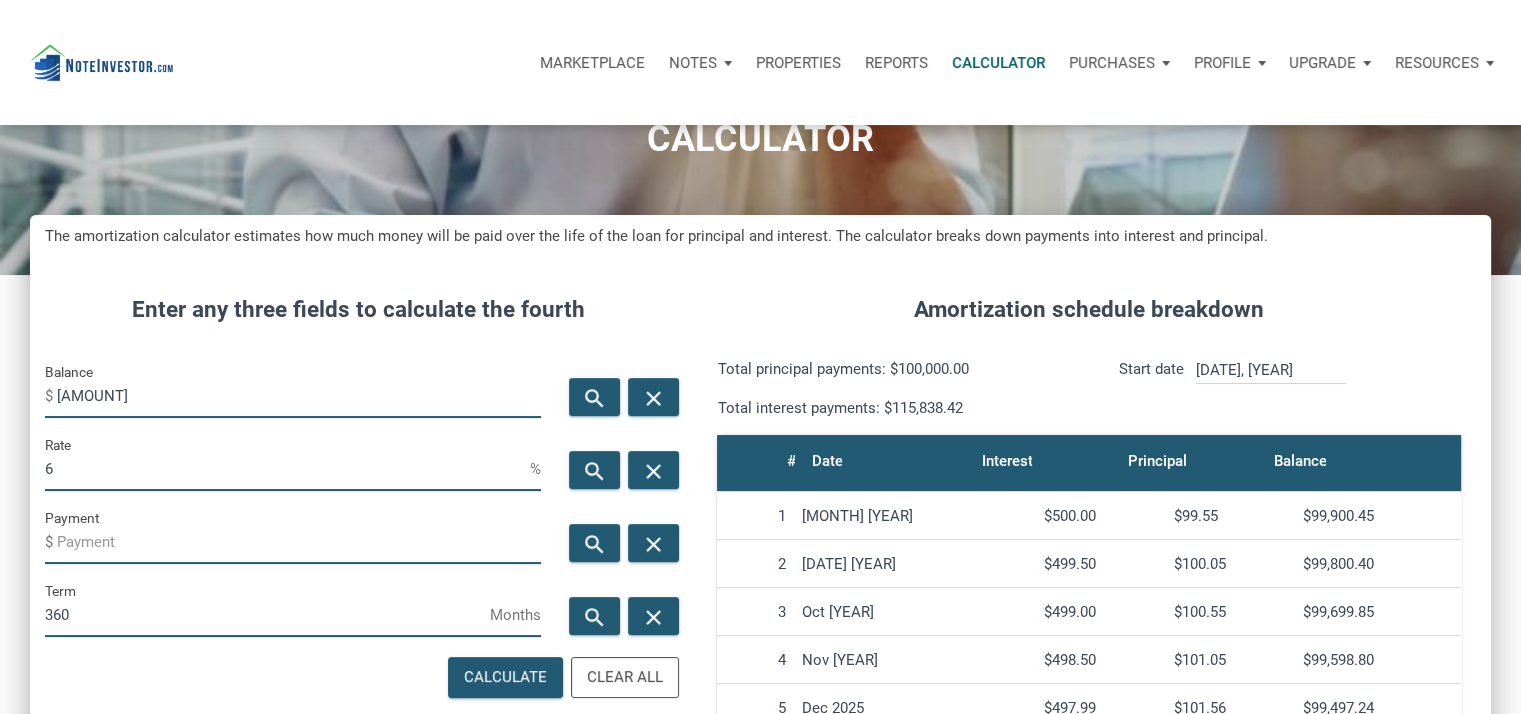type on "[AMOUNT]" 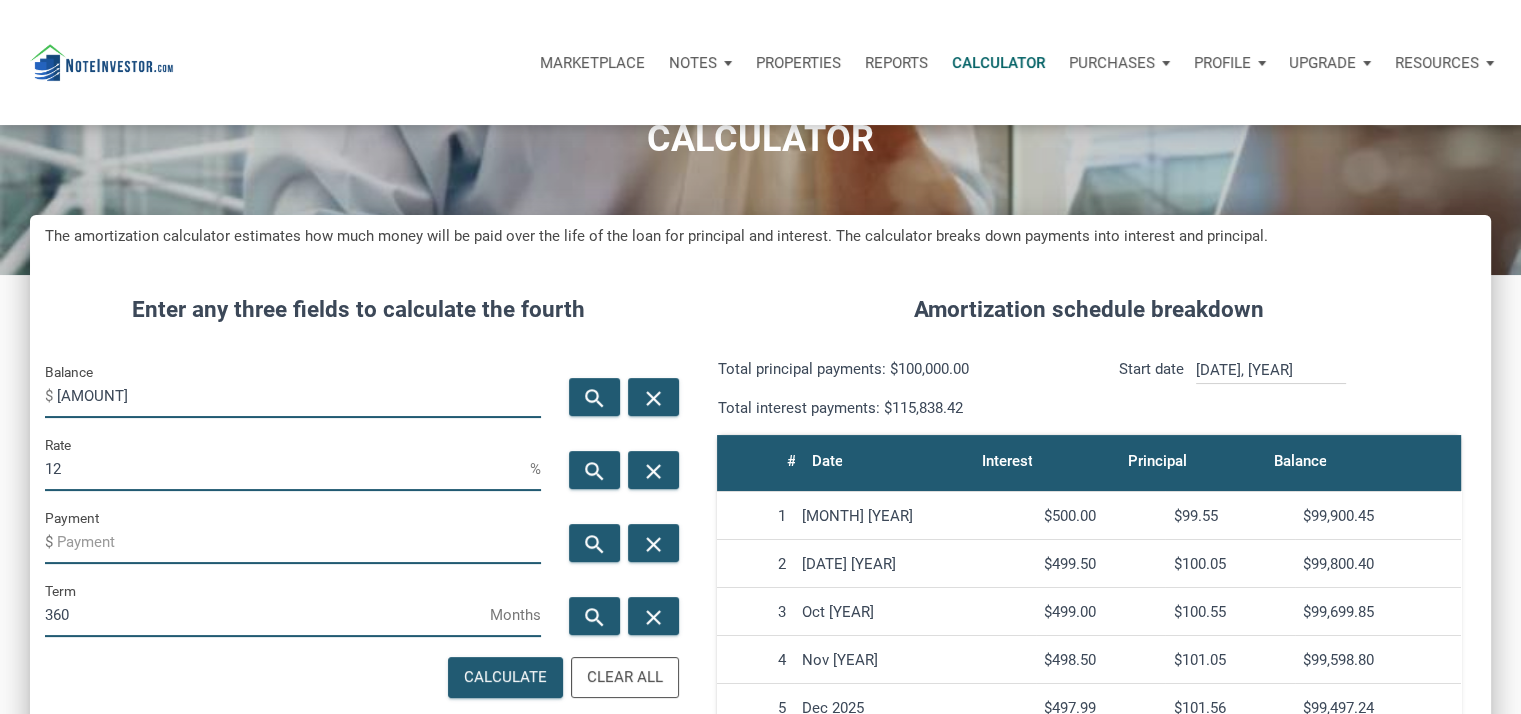 type on "12" 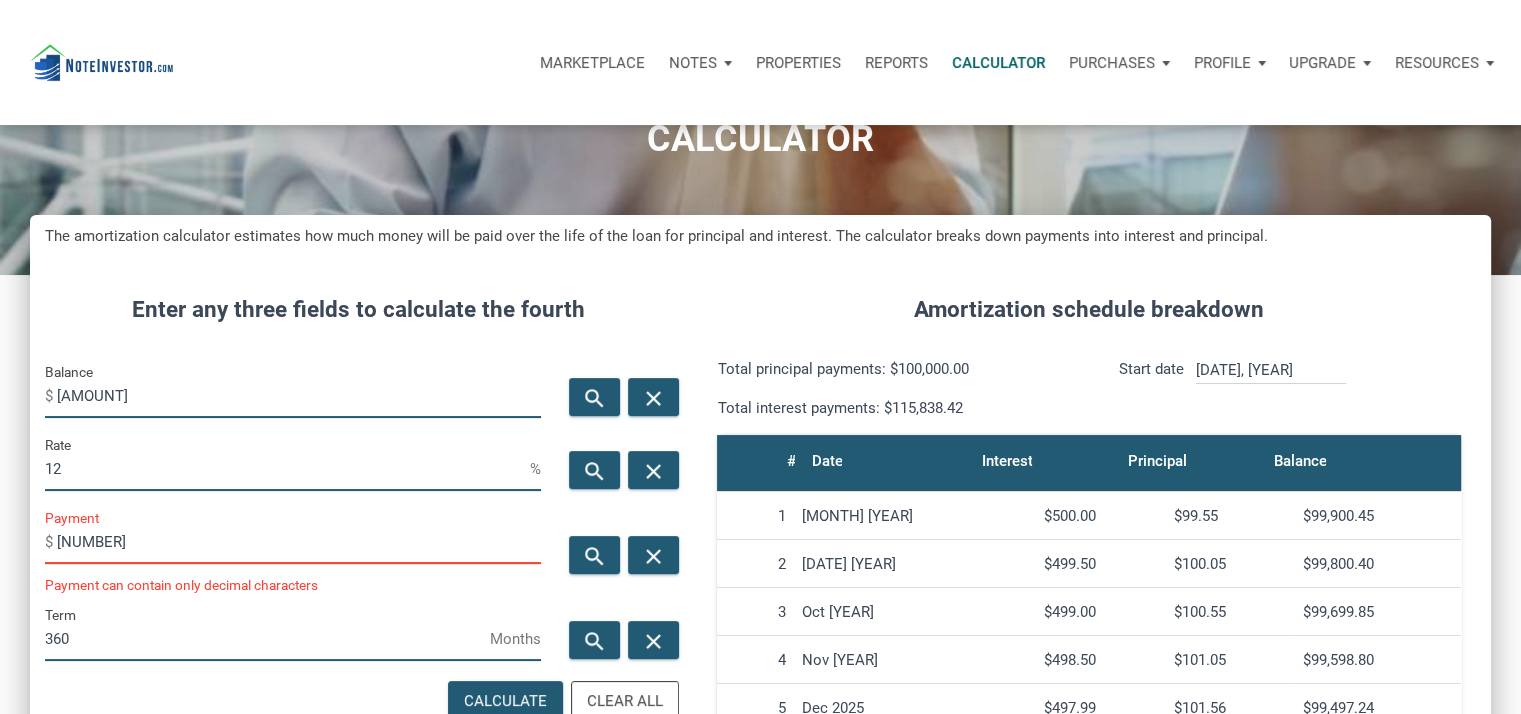 scroll, scrollTop: 999009, scrollLeft: 998539, axis: both 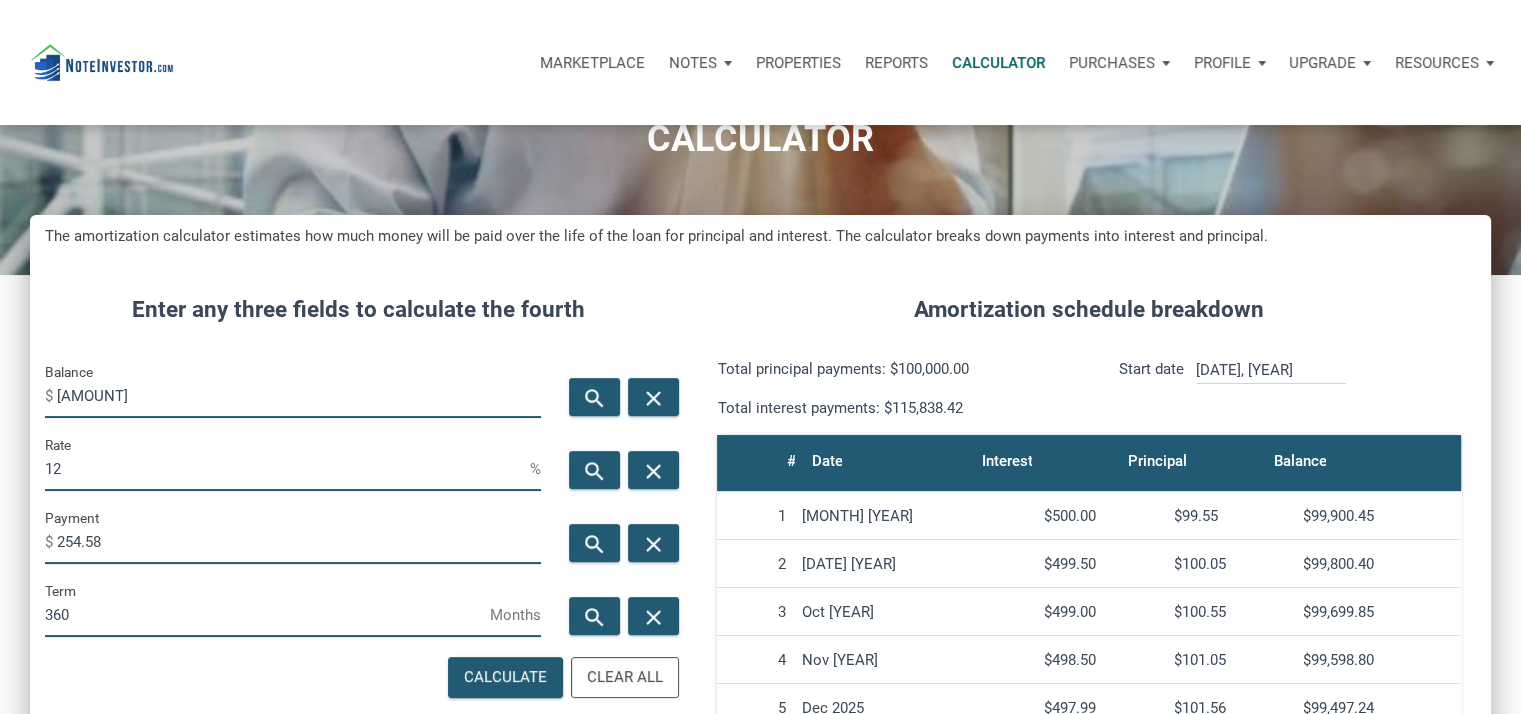 type on "[AMOUNT]" 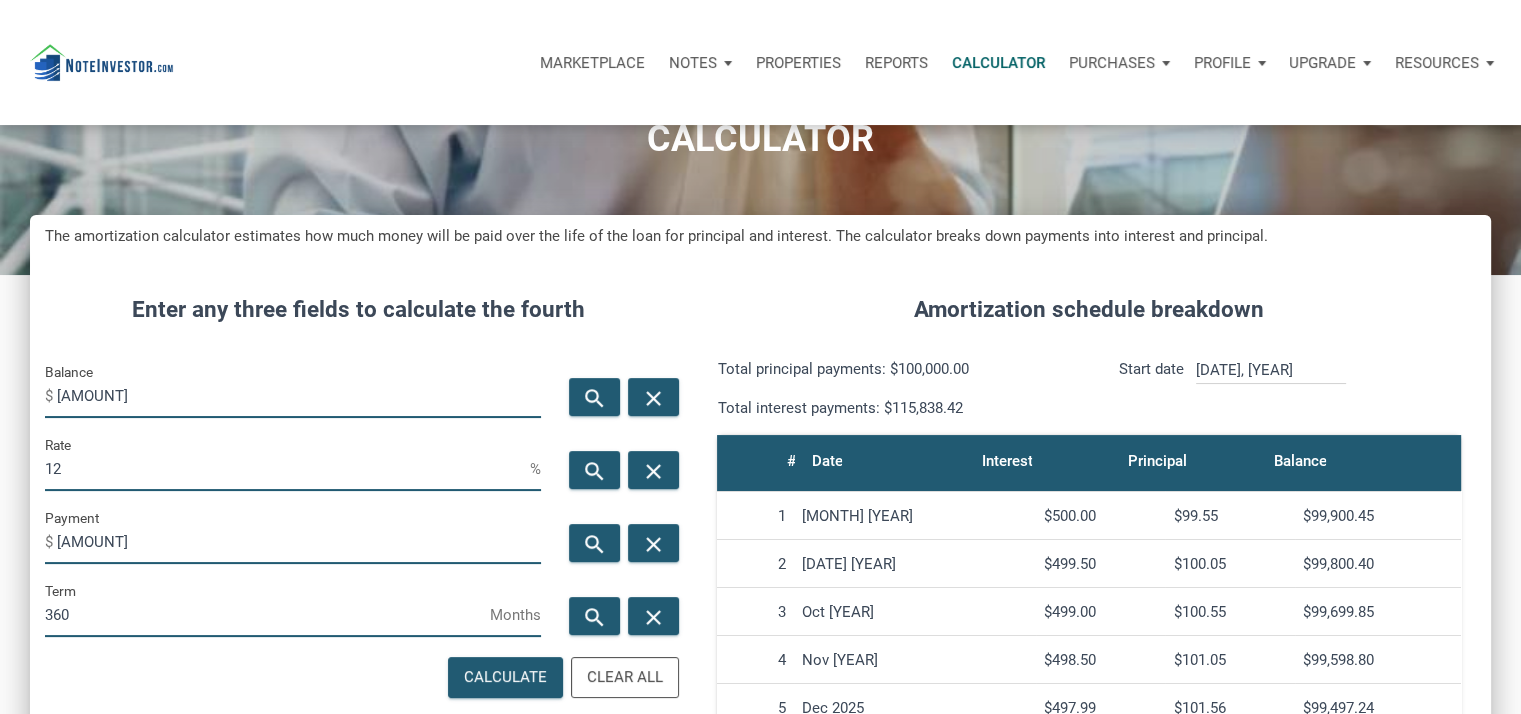 click on "CALCULATOR   The amortization calculator estimates how much money will be paid over the life of the loan for principal and interest. The calculator breaks down payments into interest and principal.  Enter any three fields to calculate the fourth Balance $ [AMOUNT]       search   close   Rate [PERCENT] %       search   close   Payment $ [AMOUNT]       search   close   Term  [NUMBER] Months       search   close    Calculate     Clear All    Over 30 years you'll pay: $[AMOUNT] Based on an estimated monthly payment of $[AMOUNT]  Amortization schedule breakdown  Total principal payments: $[AMOUNT] Total interest payments: $[AMOUNT] Start date [MONTH], [YEAR] ‹  [YEAR]  ›  January   February   March   April   May   June   July   August   September   October   November   December
#
Date
Interest
Principal
Balance
1   [MONTH] [YEAR]   $[AMOUNT]   $[AMOUNT]   $[AMOUNT]     2   [MONTH] [YEAR]   $[AMOUNT]   $[AMOUNT]   $[AMOUNT]     3" at bounding box center (760, 615) 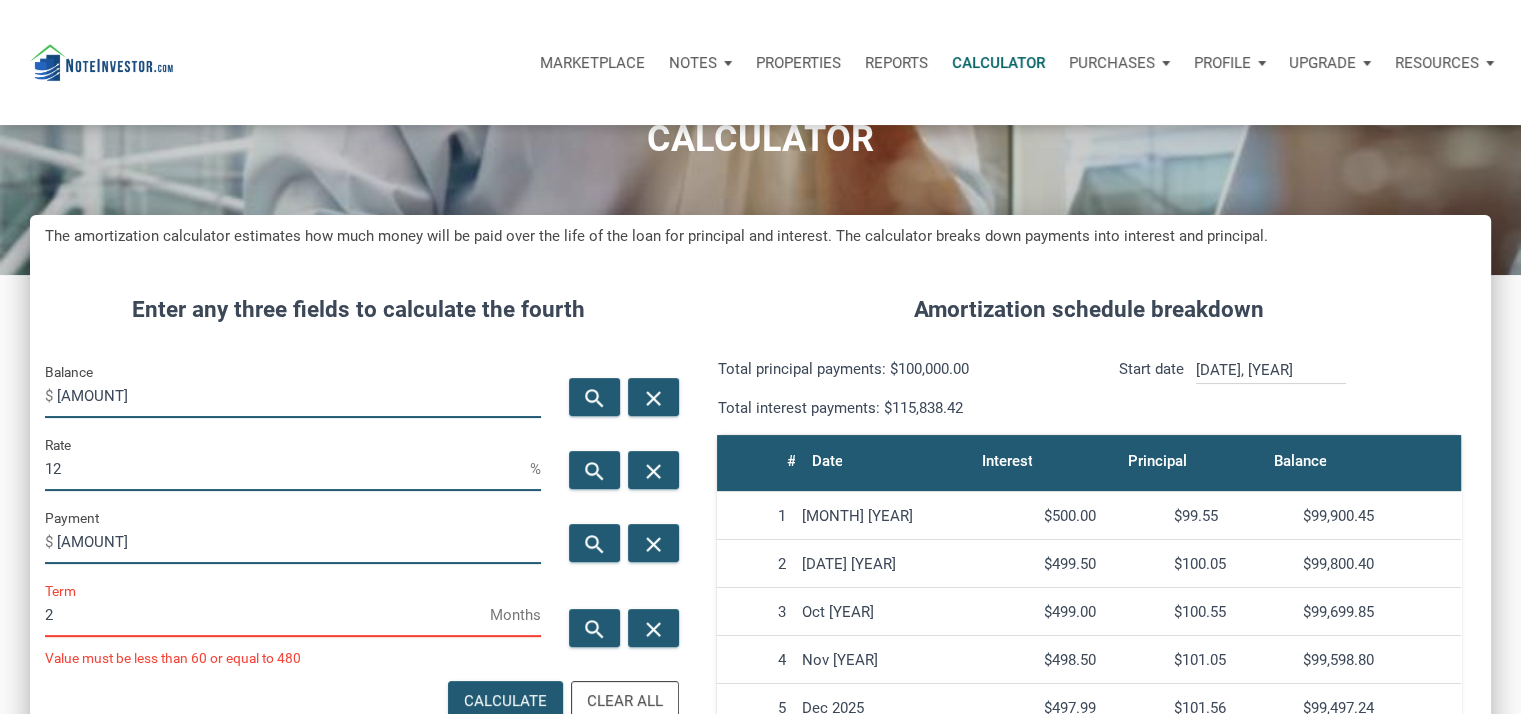 scroll, scrollTop: 998985, scrollLeft: 998539, axis: both 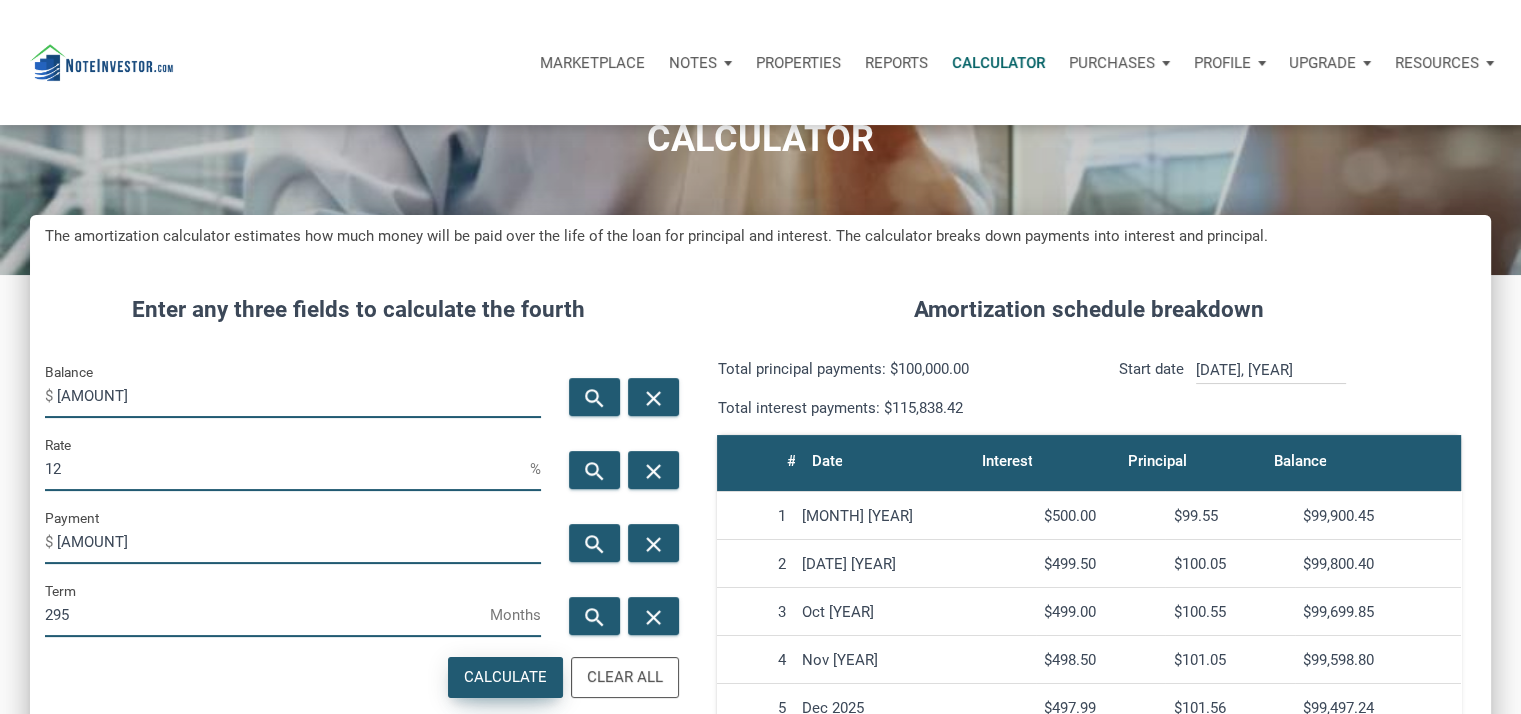type on "295" 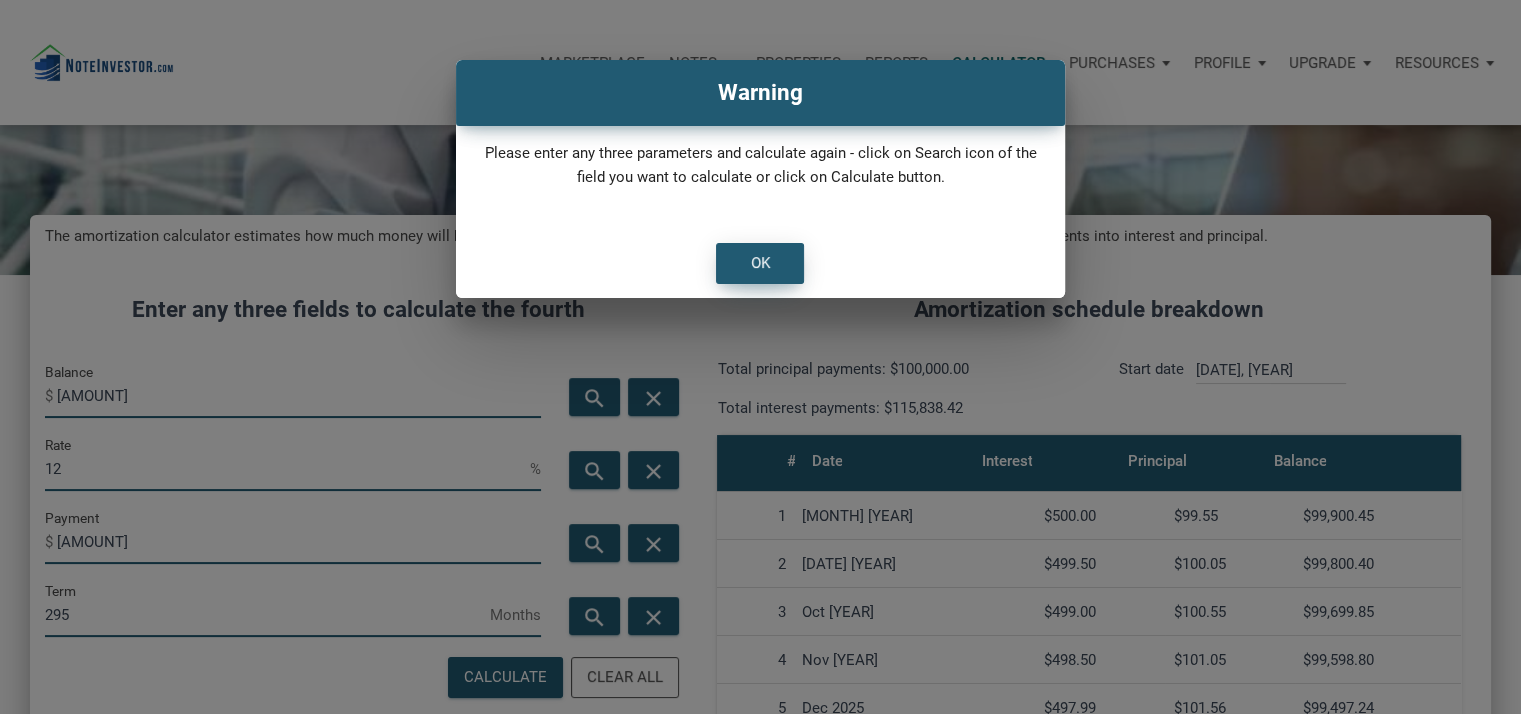 click on "OK" at bounding box center [760, 263] 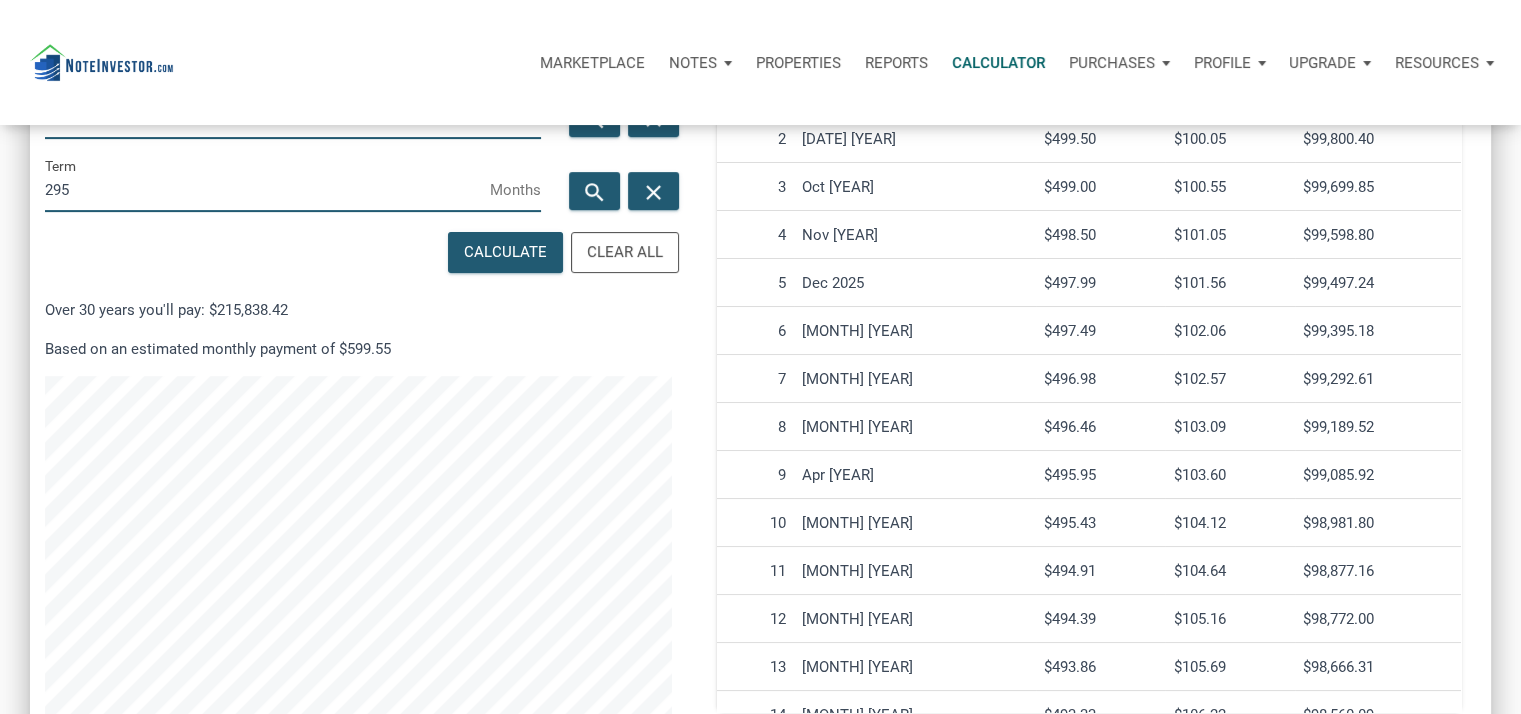 scroll, scrollTop: 400, scrollLeft: 0, axis: vertical 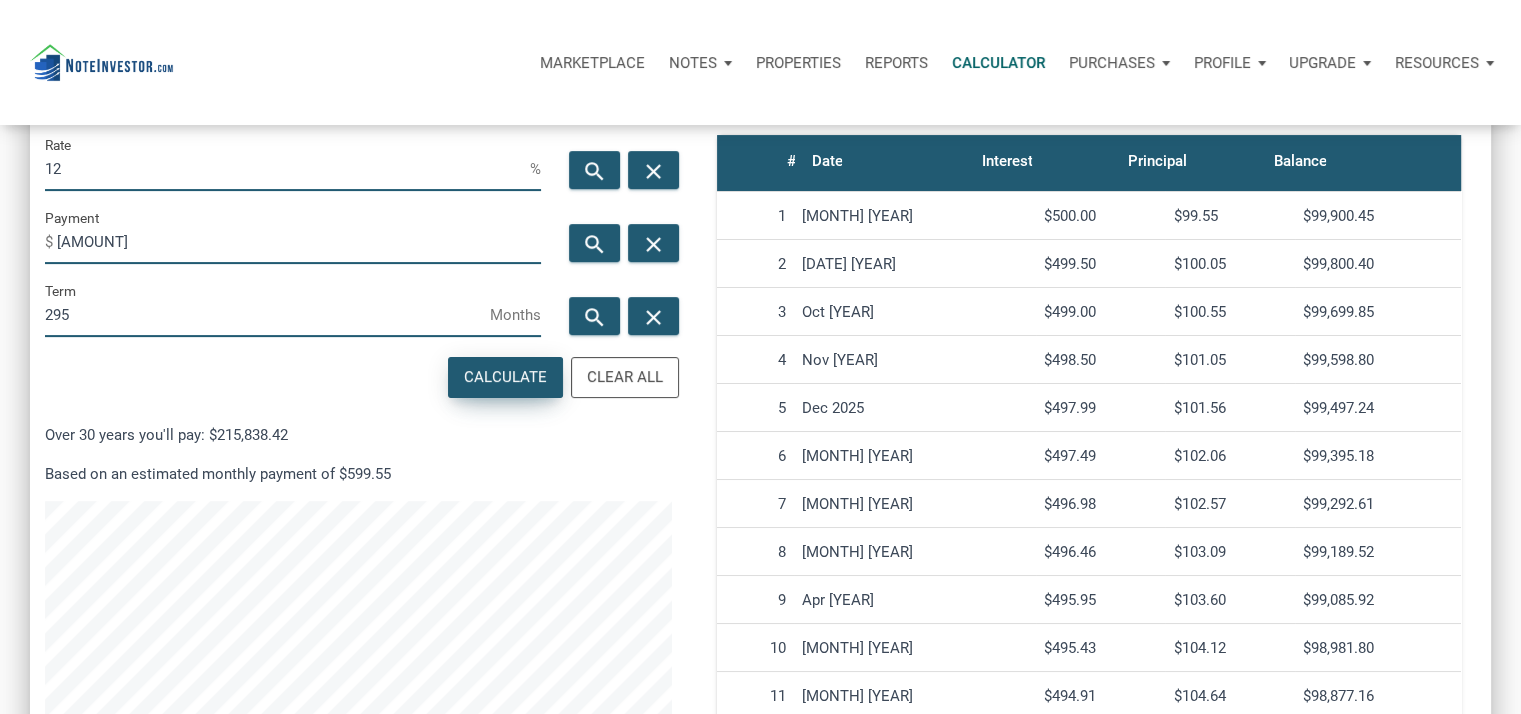 click on "Calculate" at bounding box center [505, 377] 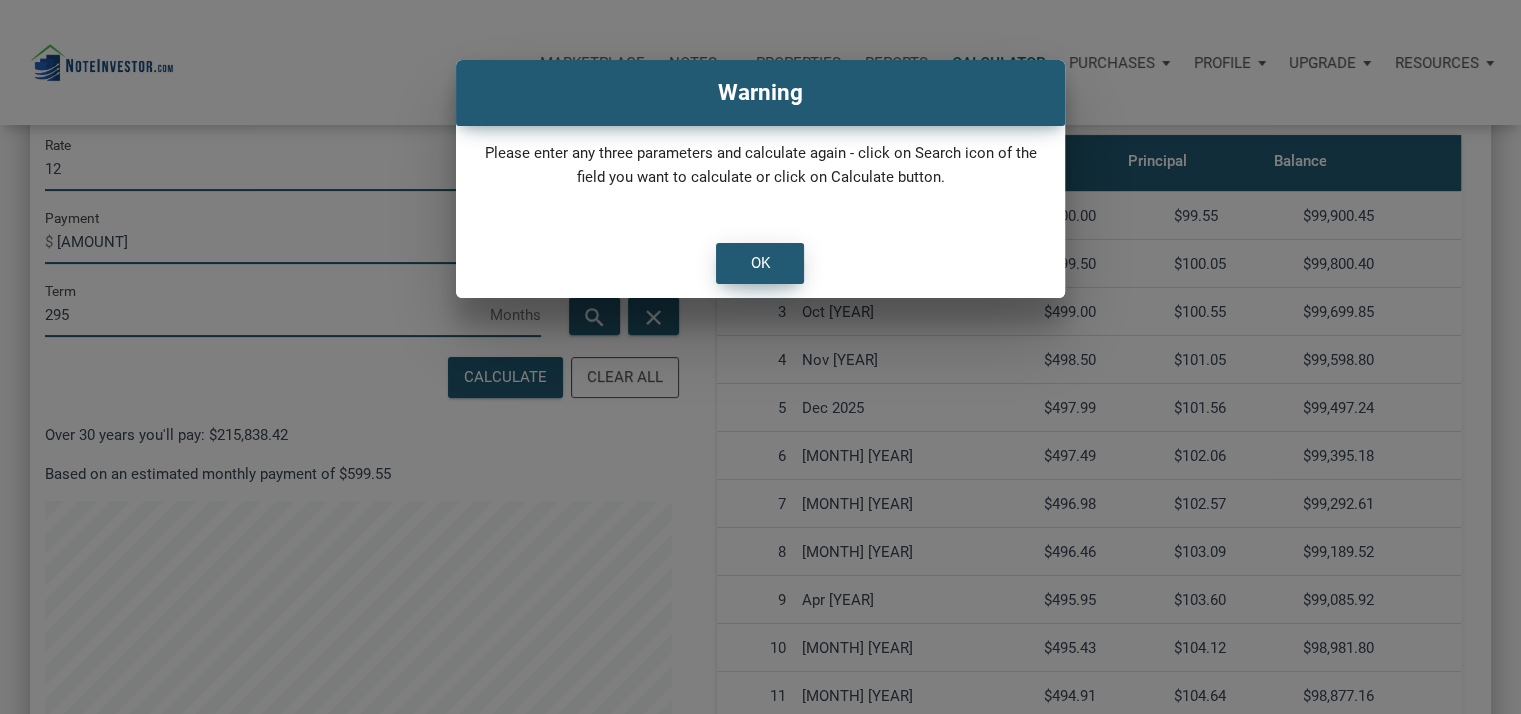 click on "OK" at bounding box center (760, 263) 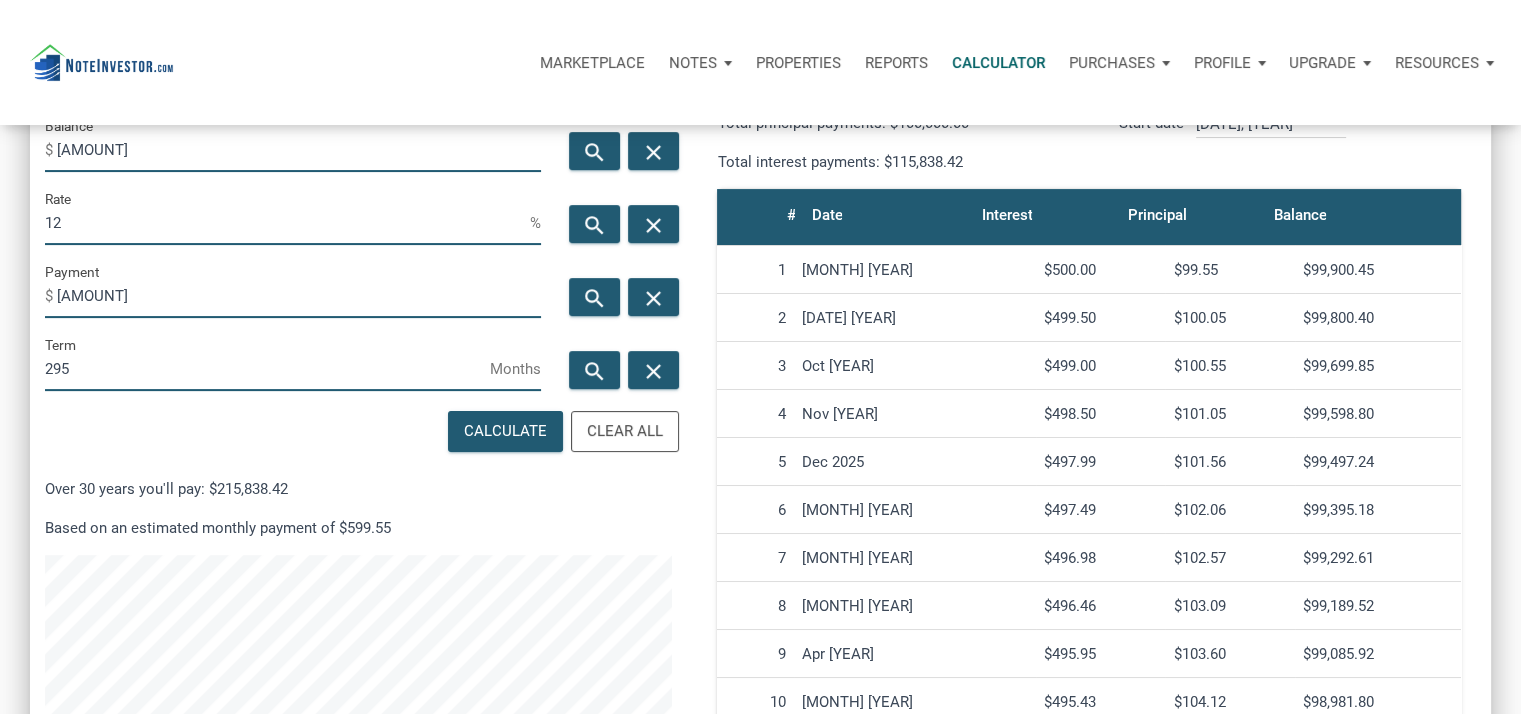 scroll, scrollTop: 200, scrollLeft: 0, axis: vertical 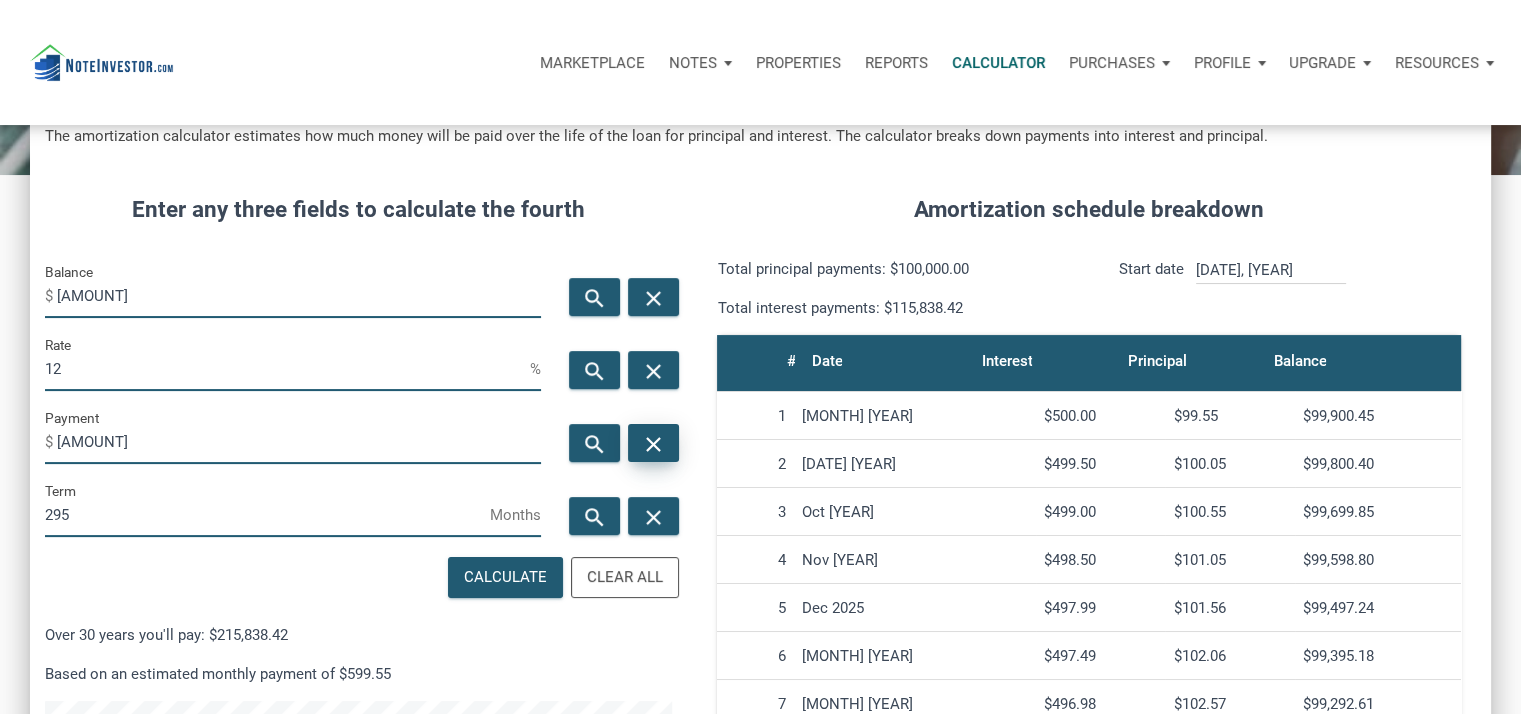 click on "close" at bounding box center [654, 444] 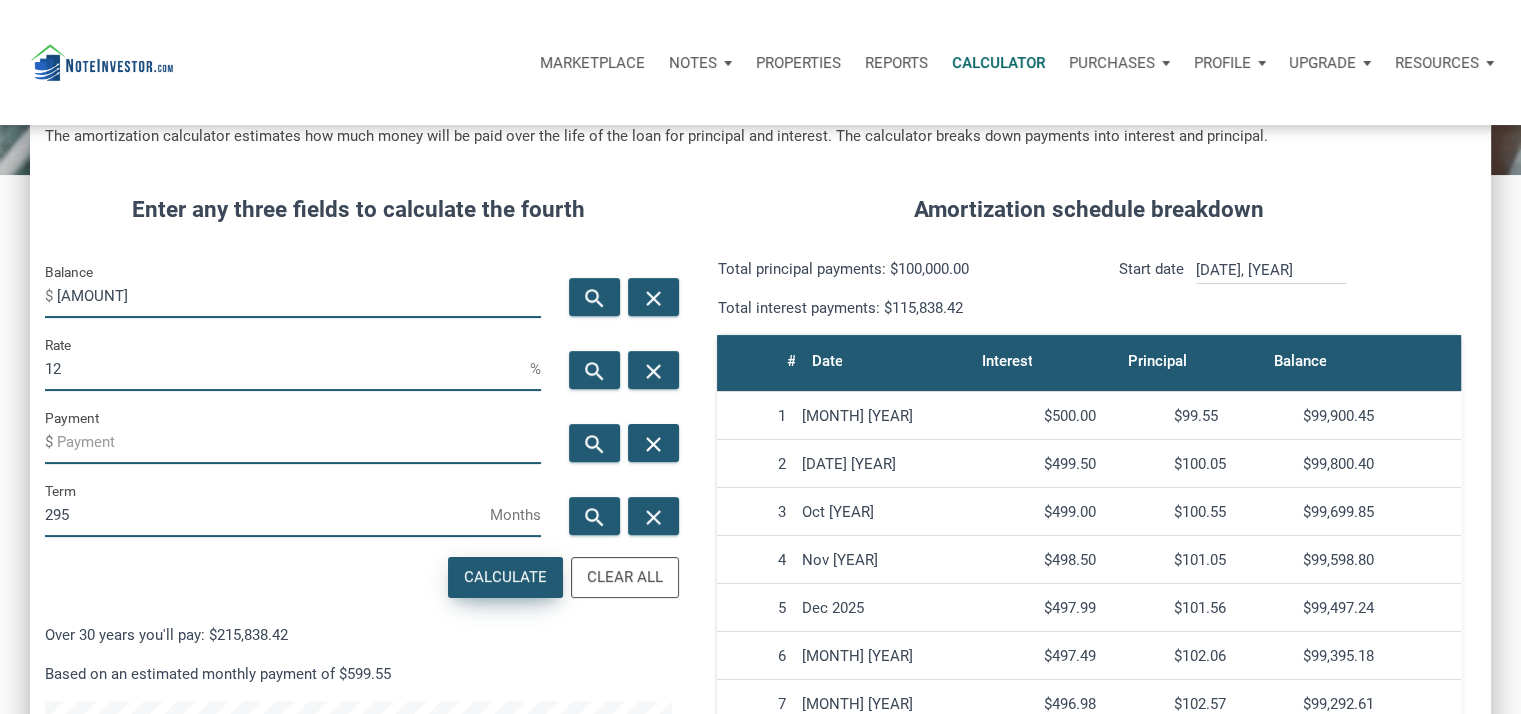 click on "Calculate" at bounding box center [505, 577] 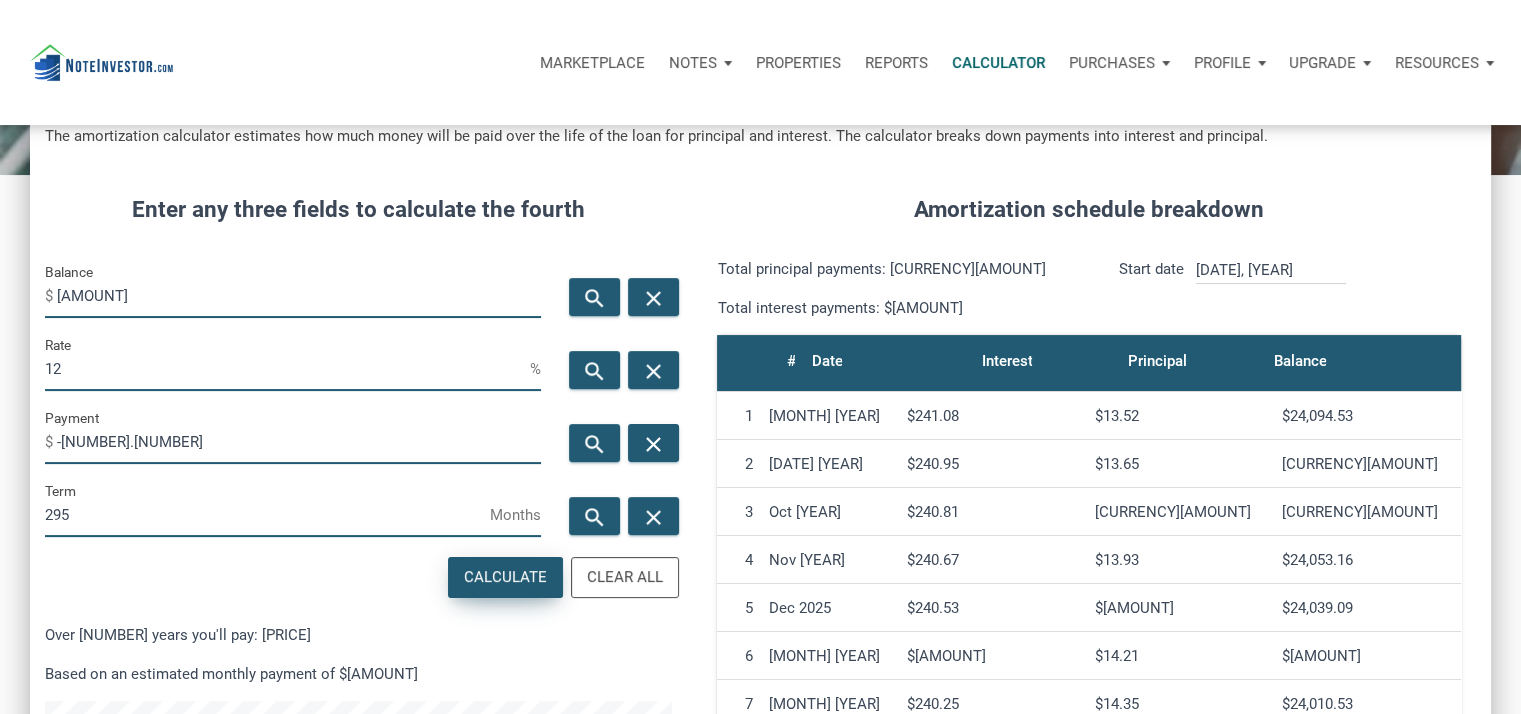 scroll, scrollTop: 999009, scrollLeft: 998539, axis: both 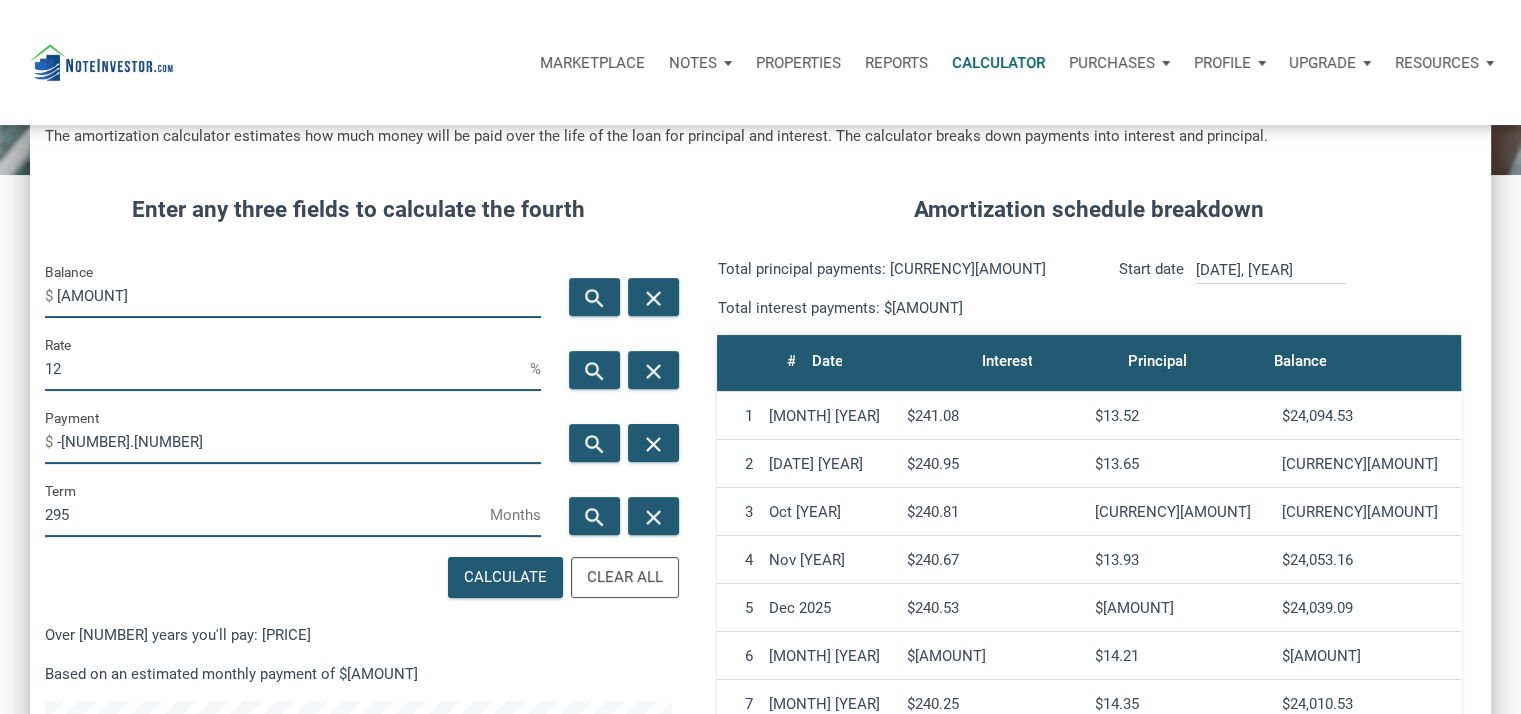 drag, startPoint x: 224, startPoint y: 287, endPoint x: 25, endPoint y: 279, distance: 199.16074 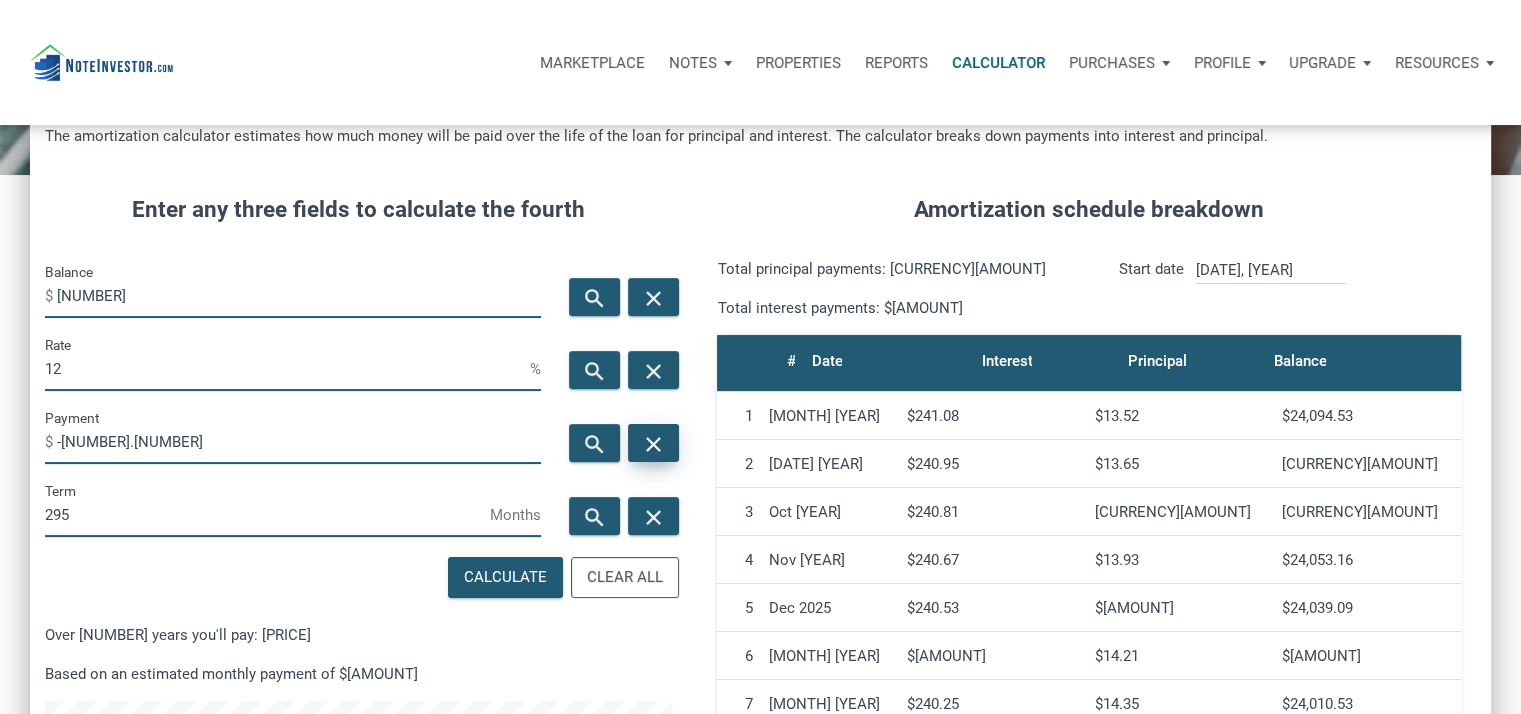 type on "[NUMBER]" 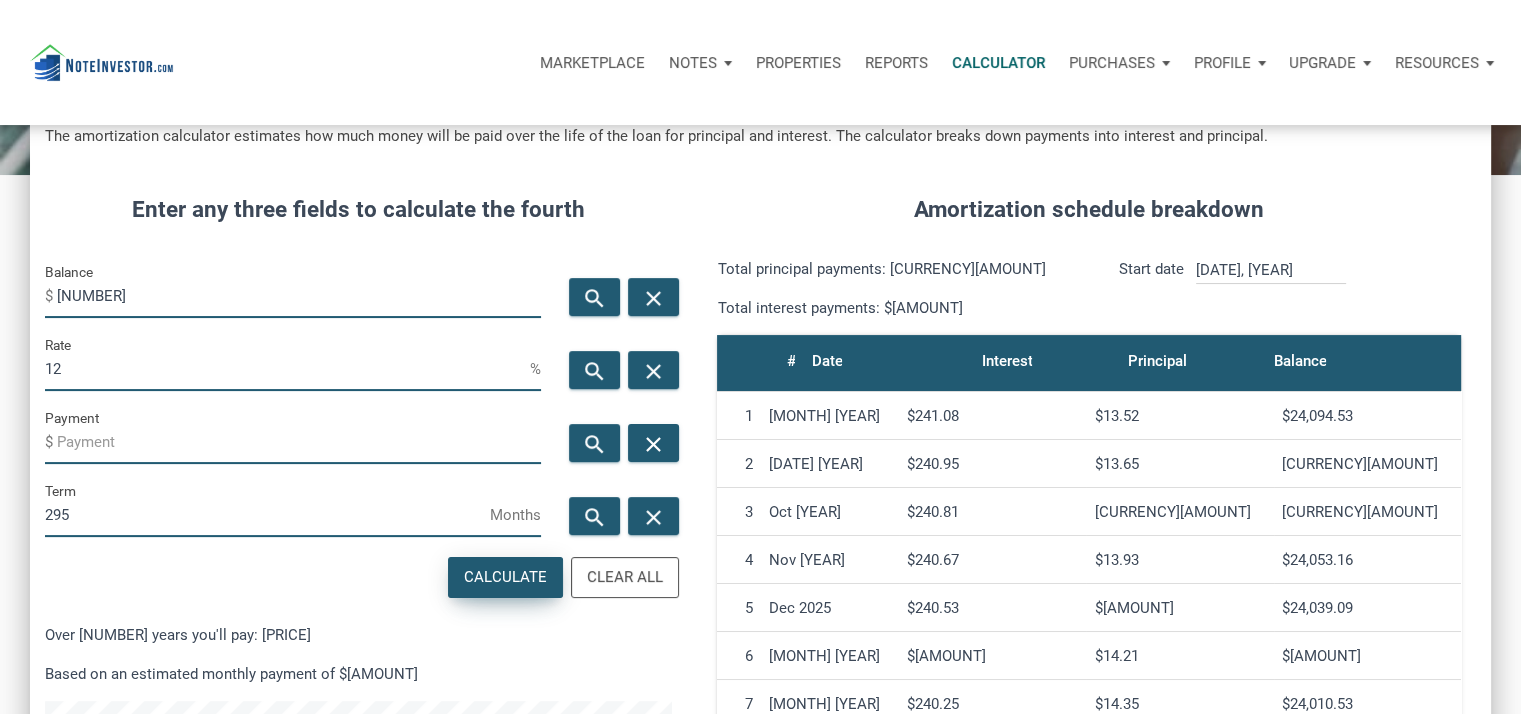 click on "Calculate" at bounding box center [505, 577] 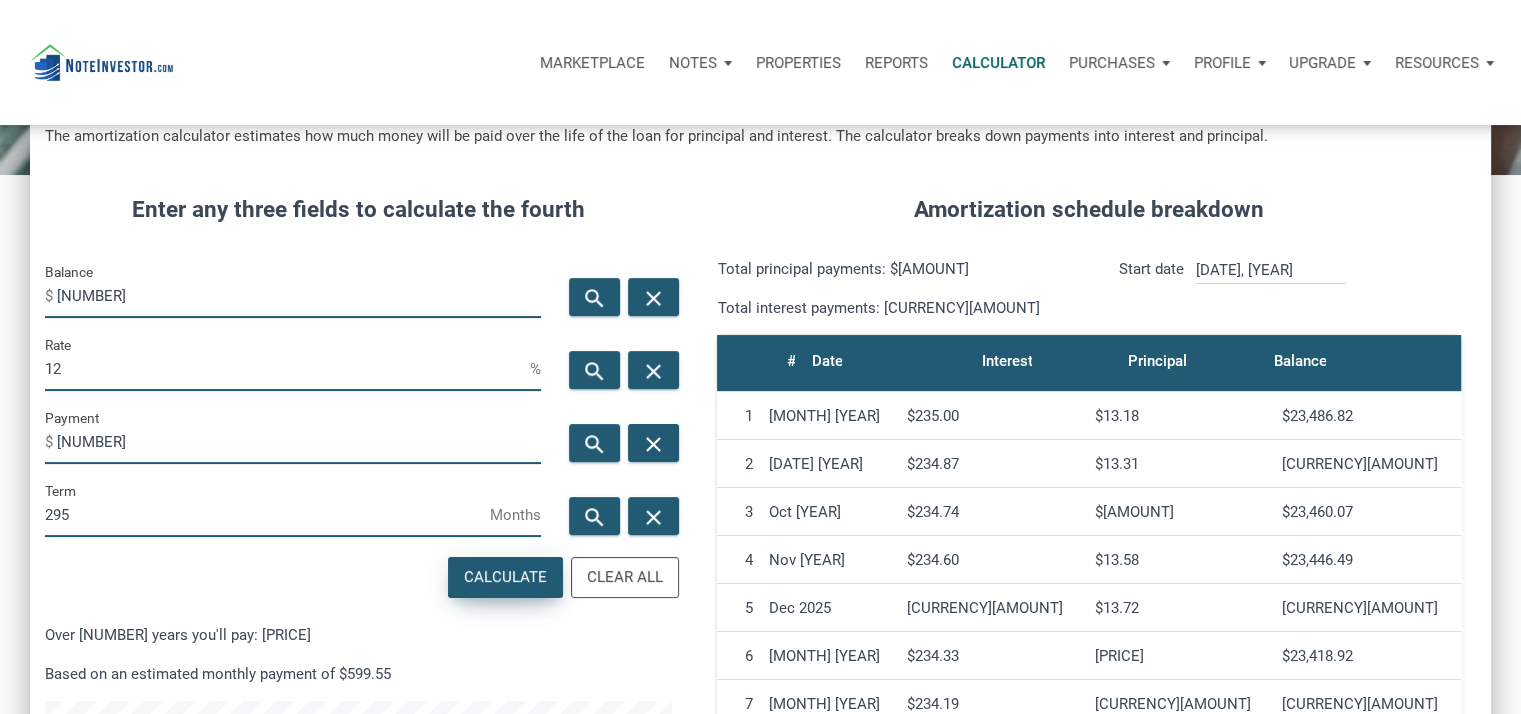 scroll, scrollTop: 999009, scrollLeft: 998539, axis: both 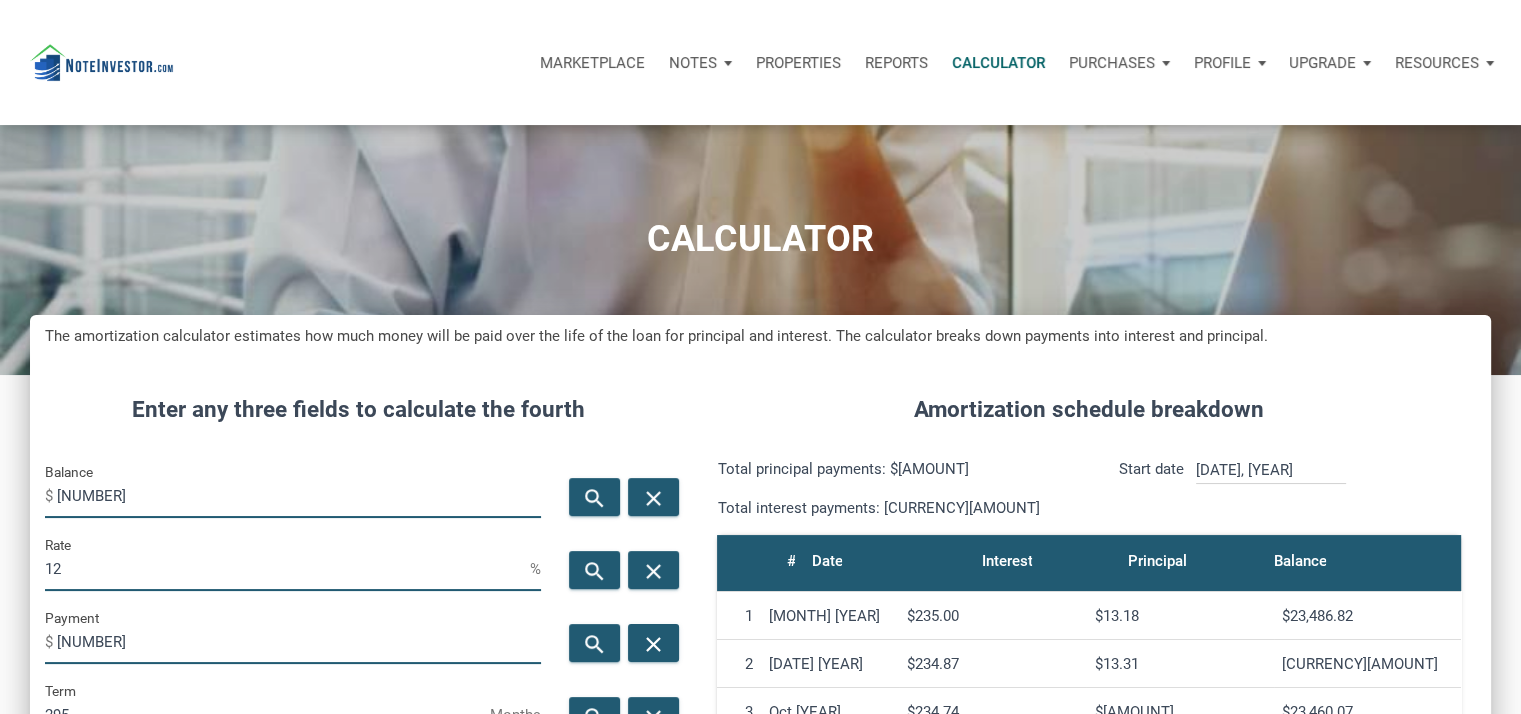 click on "Purchases" at bounding box center [693, 63] 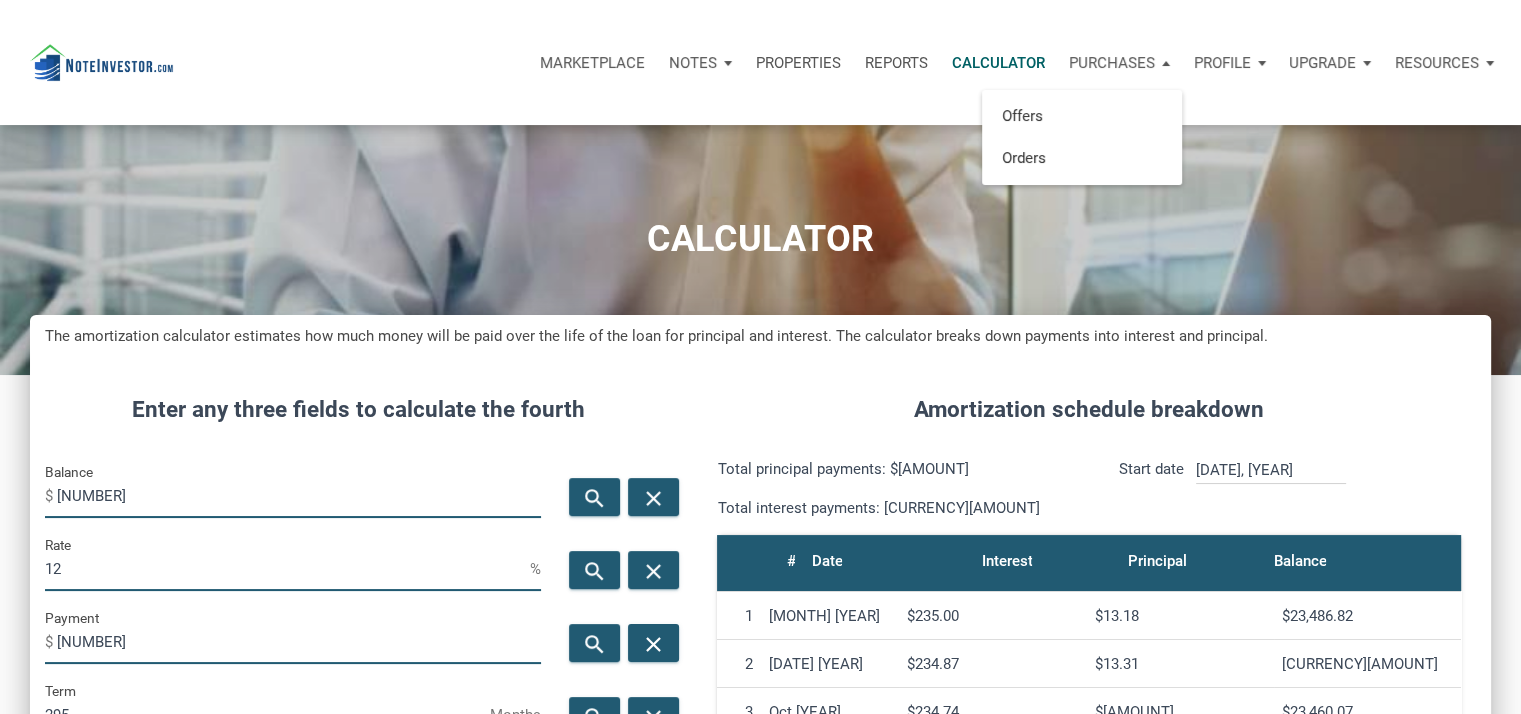 click on "Profile" at bounding box center (1222, 63) 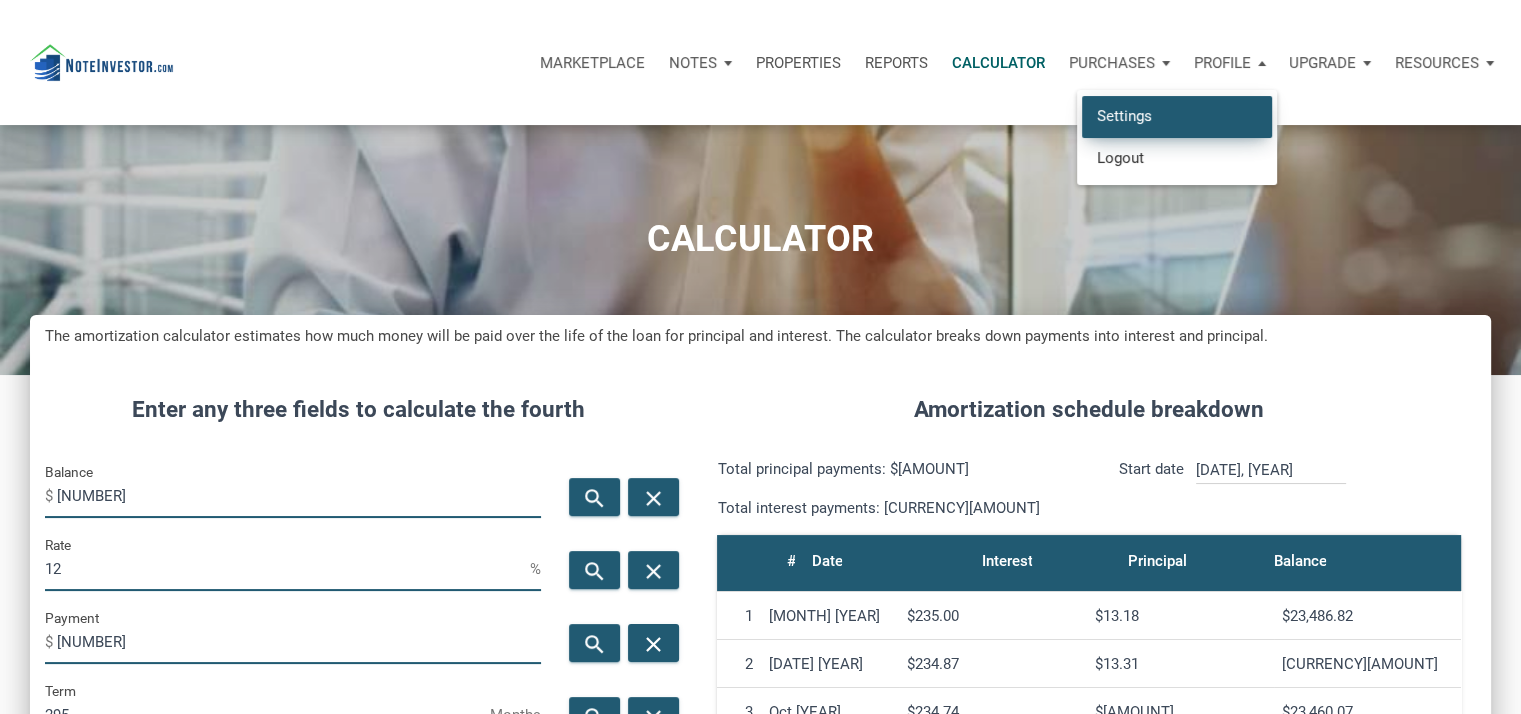 click on "Settings" at bounding box center [1177, 116] 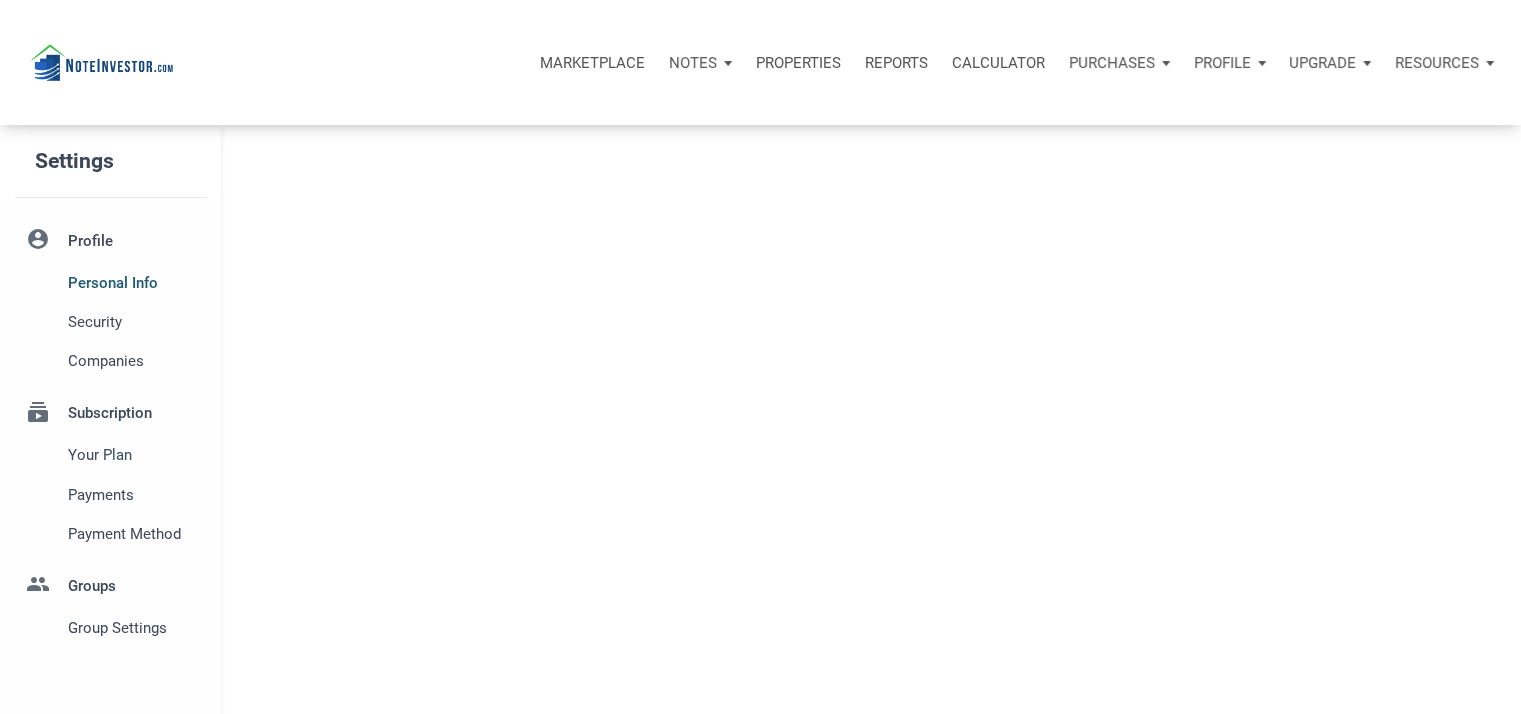select 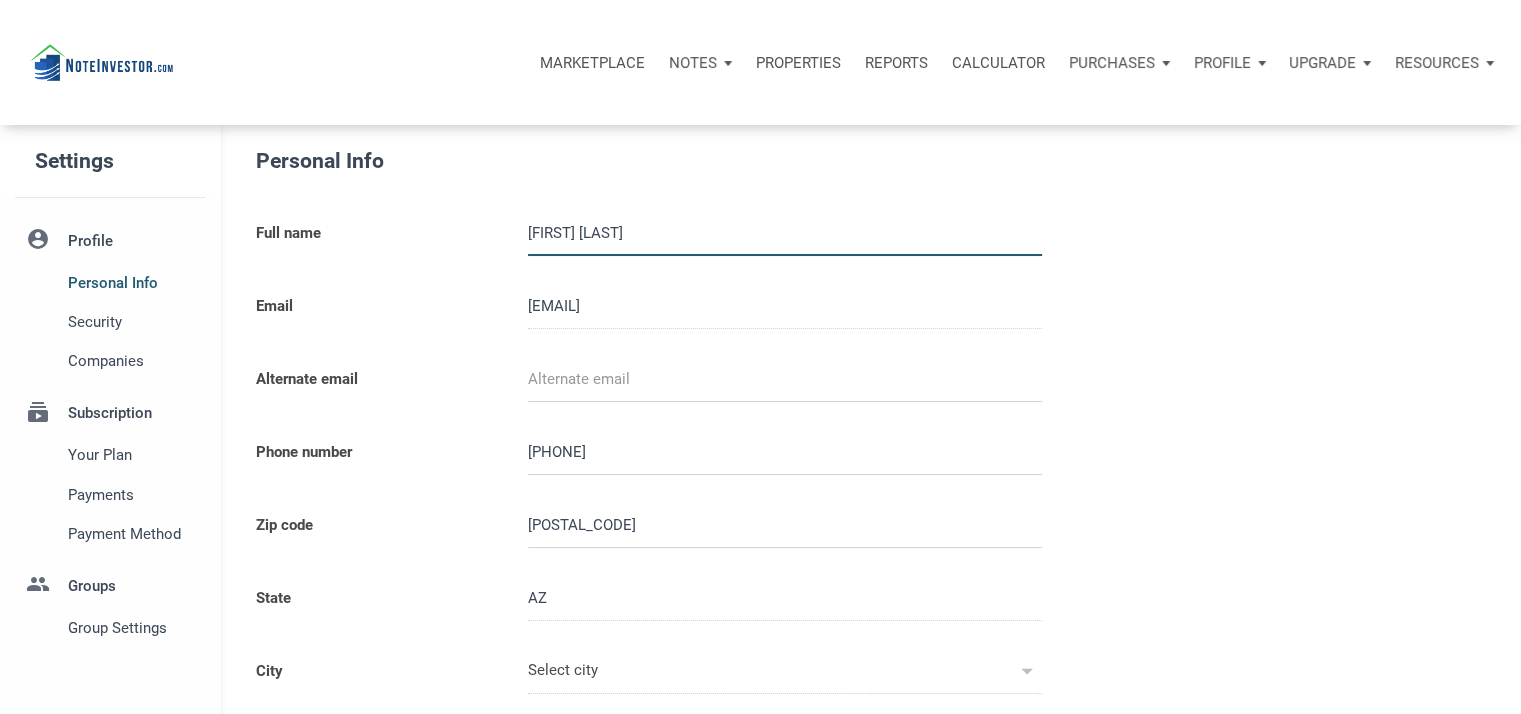 type on "[CITY]" 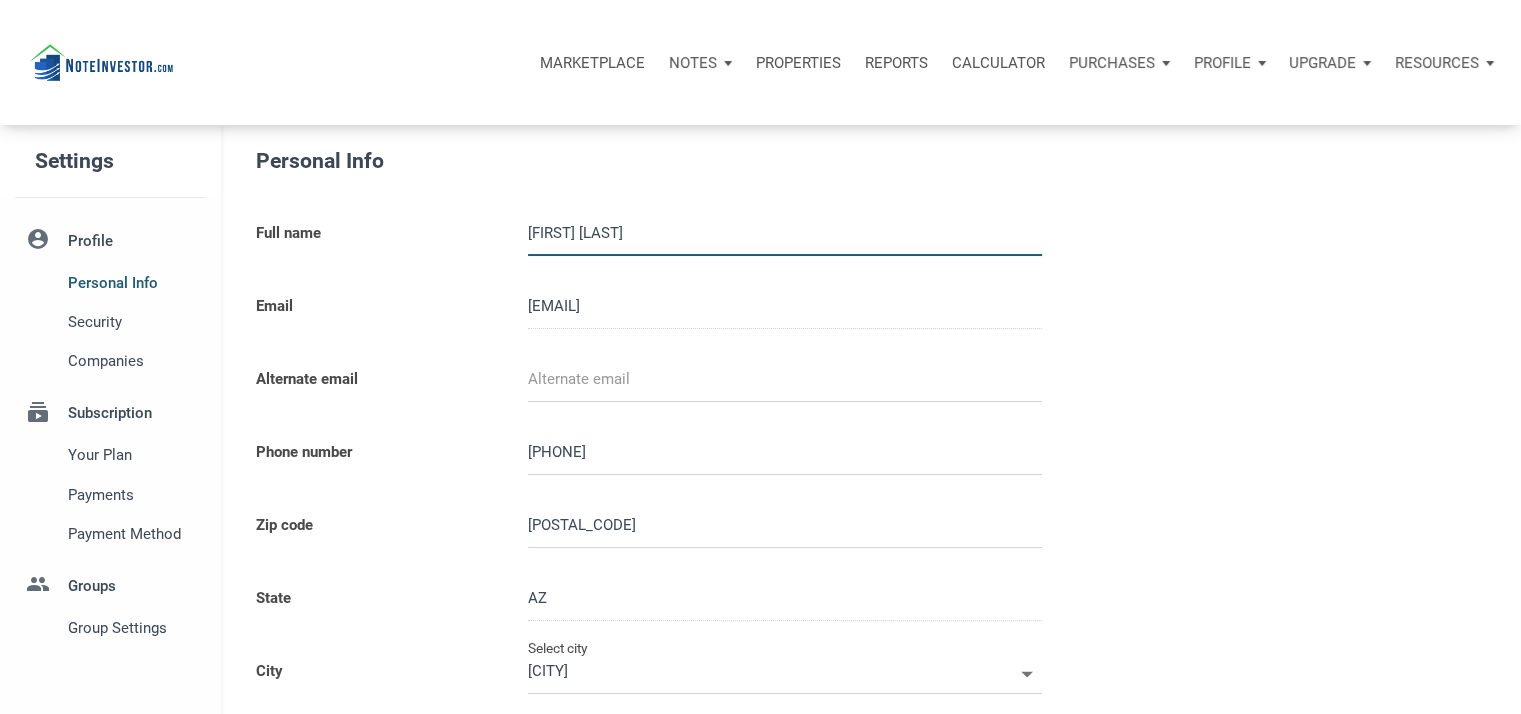 type on "[NUMBER]" 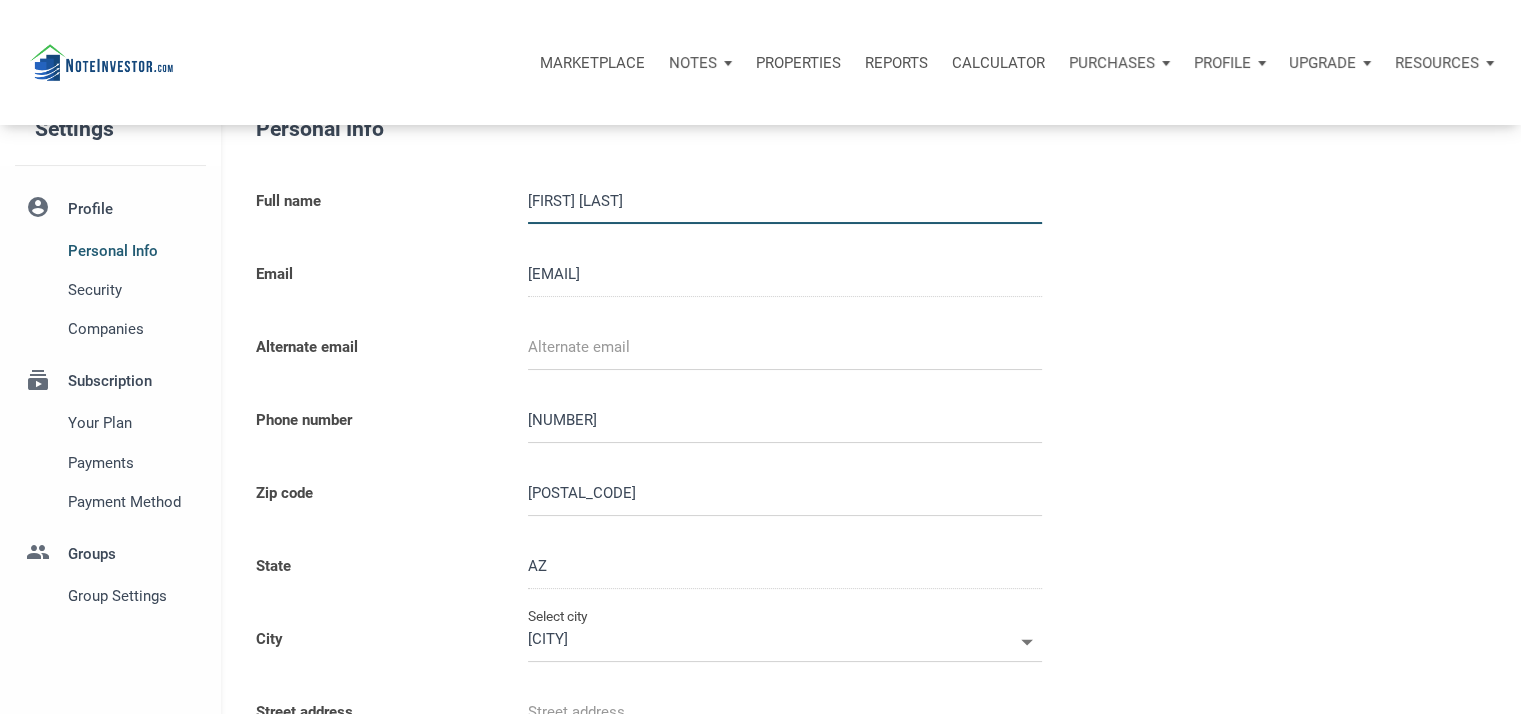 scroll, scrollTop: 0, scrollLeft: 0, axis: both 